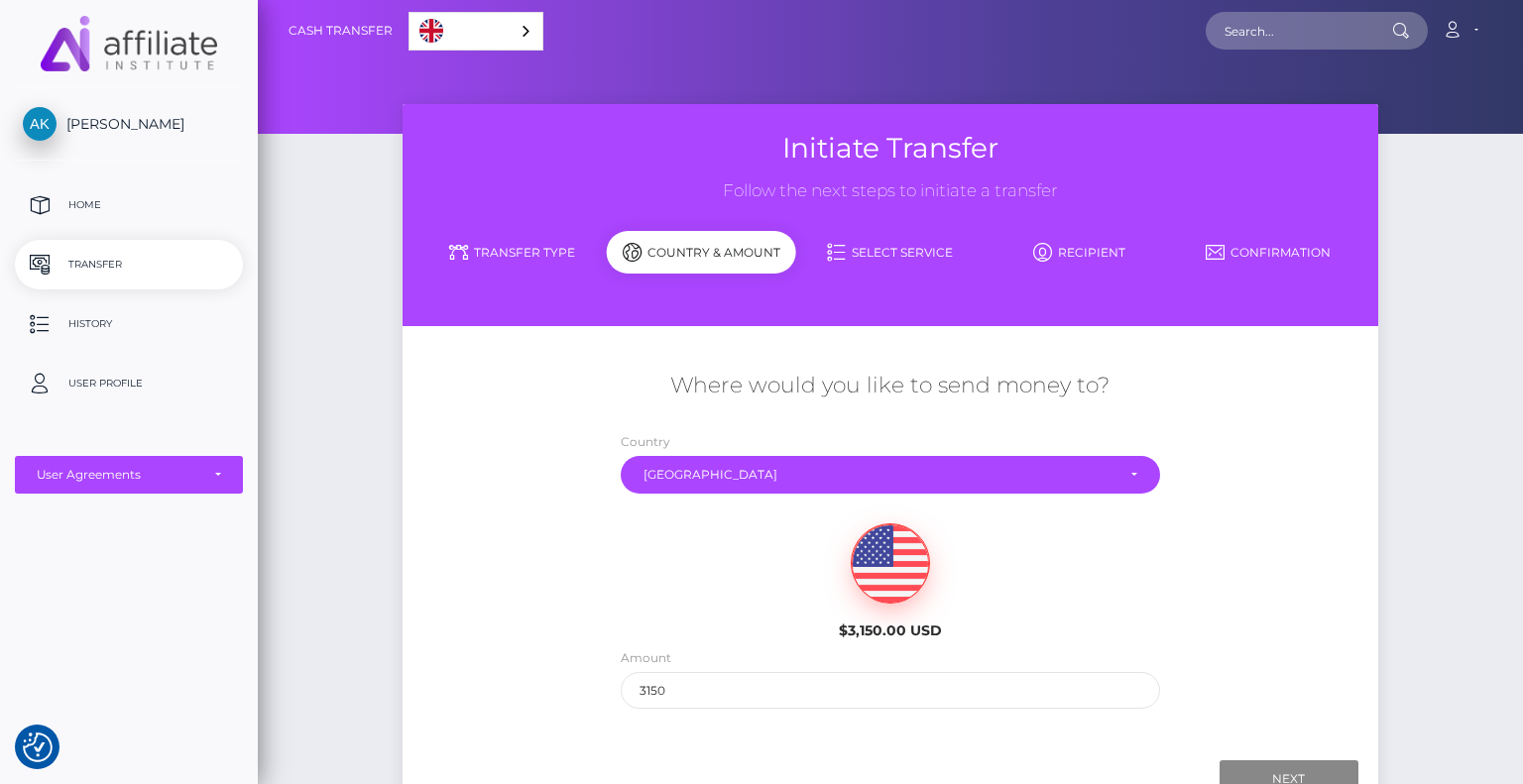 scroll, scrollTop: 0, scrollLeft: 0, axis: both 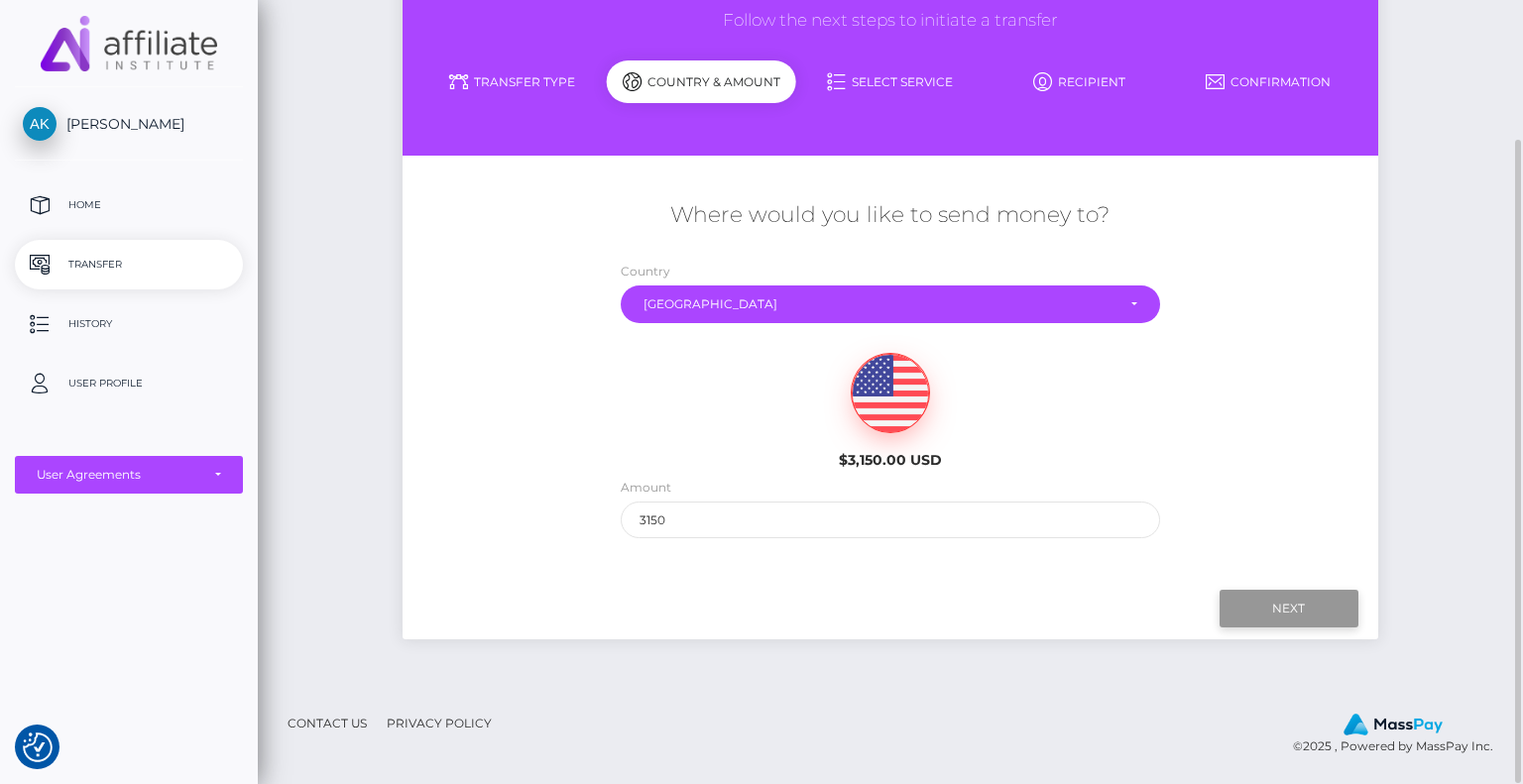 click on "Next" at bounding box center [1289, 609] 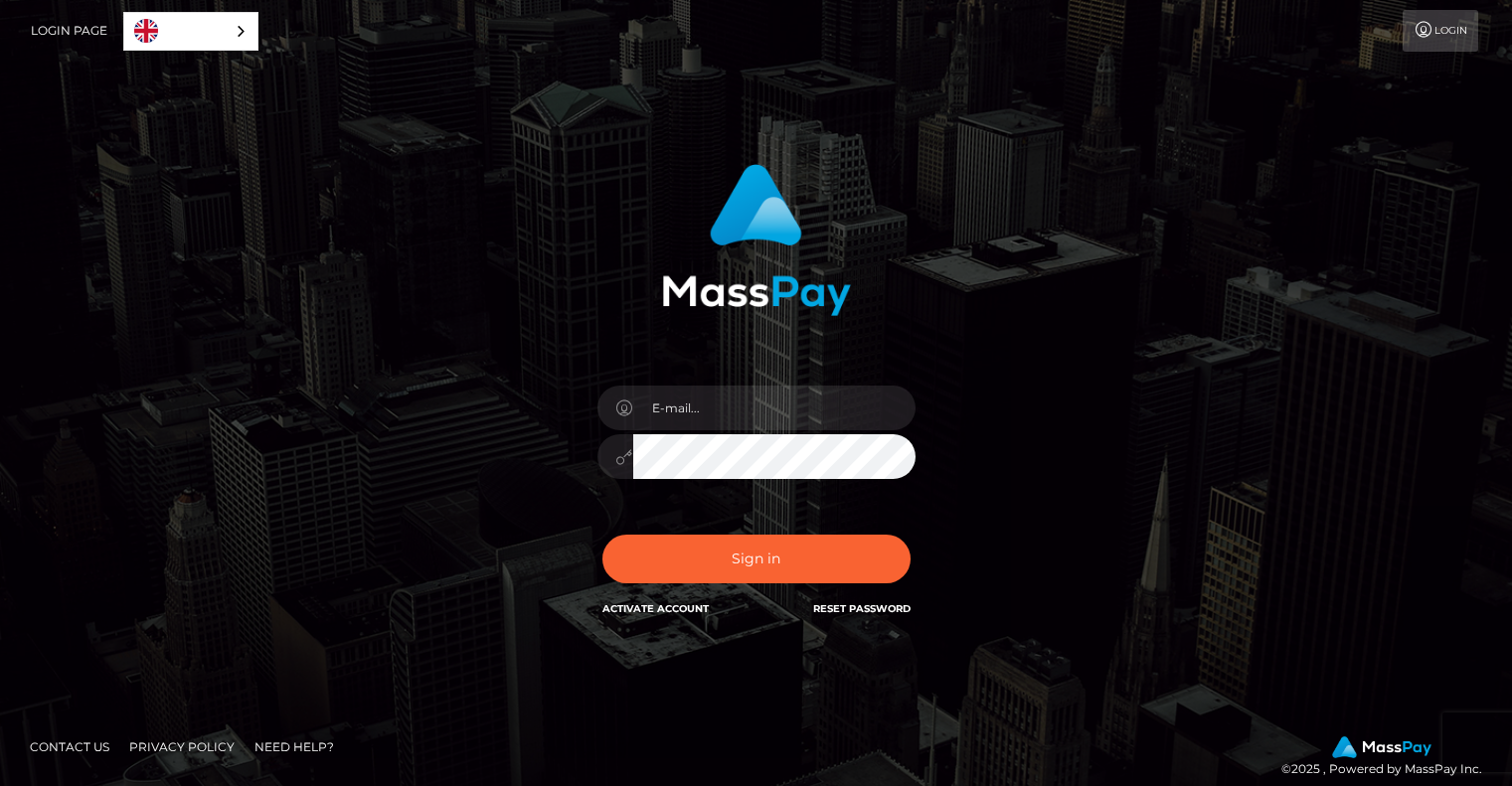 scroll, scrollTop: 0, scrollLeft: 0, axis: both 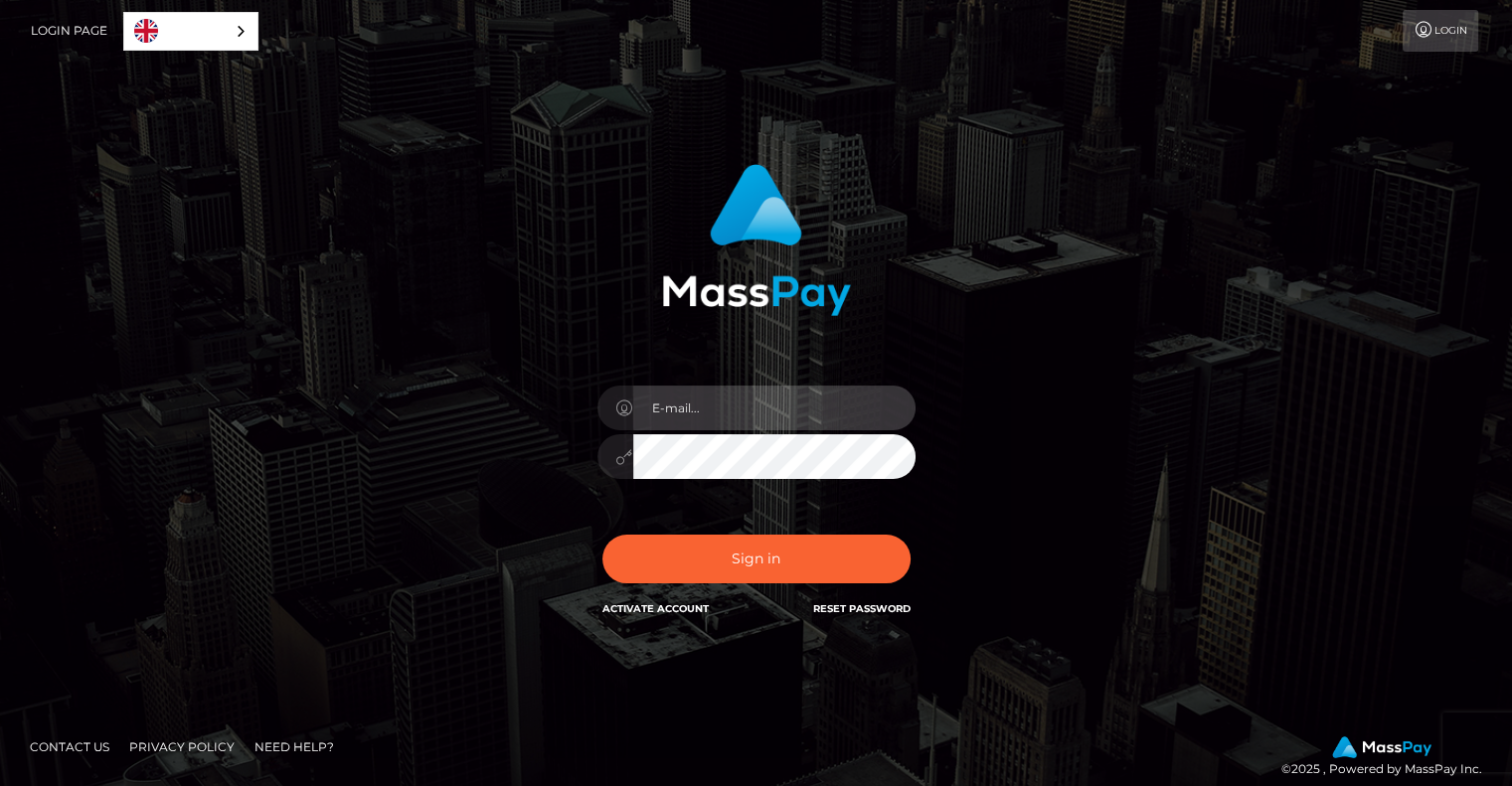 type on "ameet@affiliateinstitute.com" 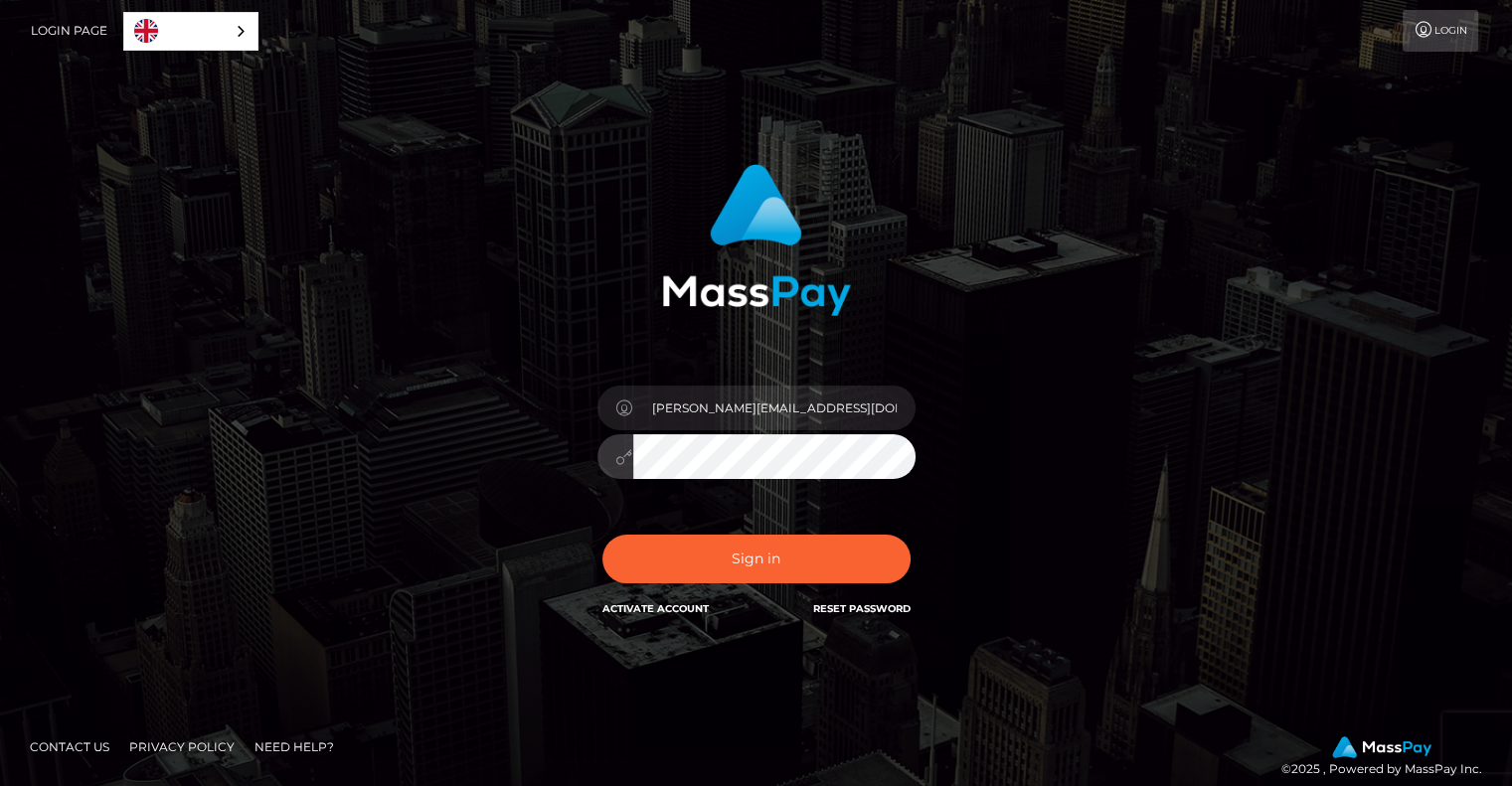 click on "Sign in" at bounding box center (756, 558) 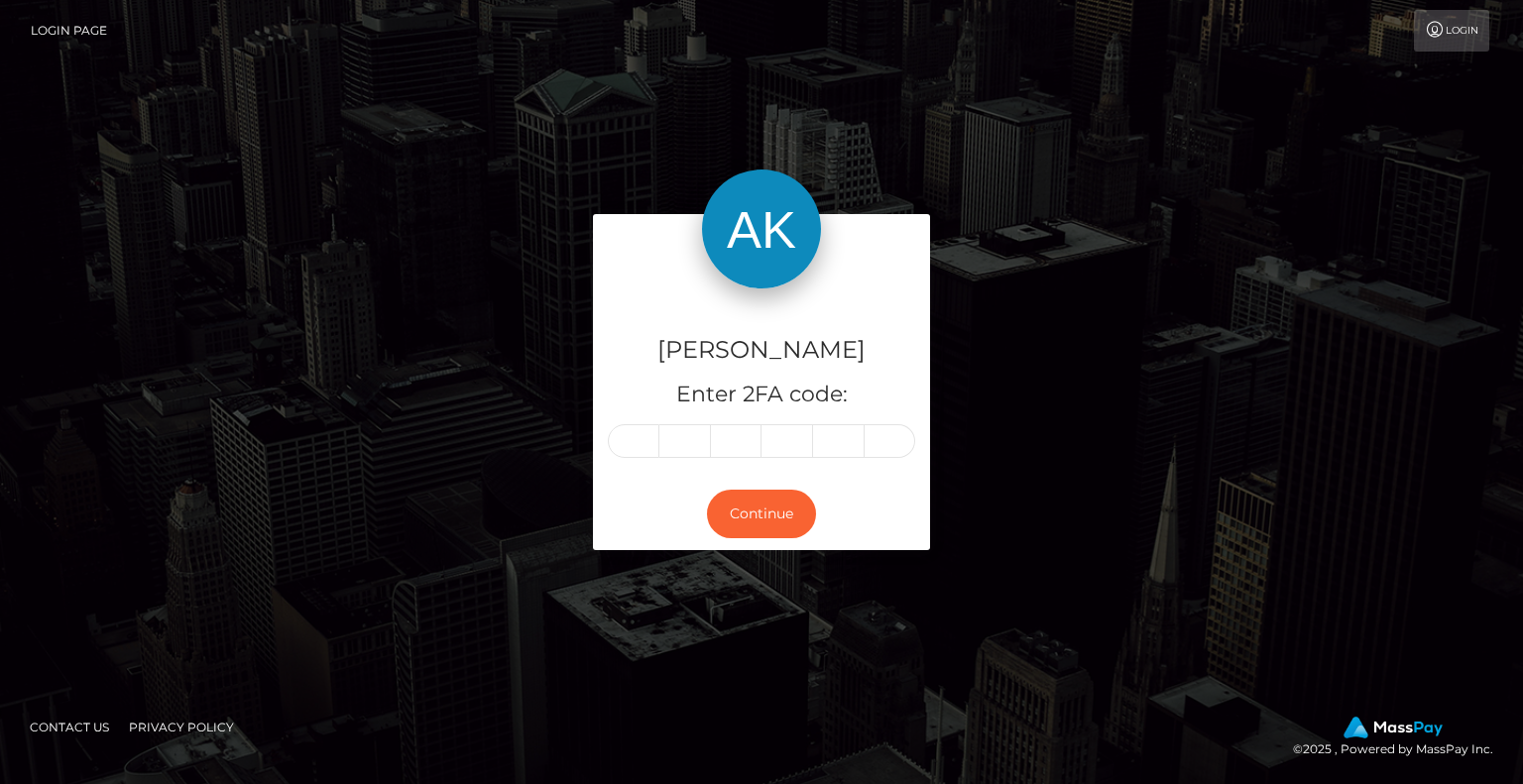 scroll, scrollTop: 0, scrollLeft: 0, axis: both 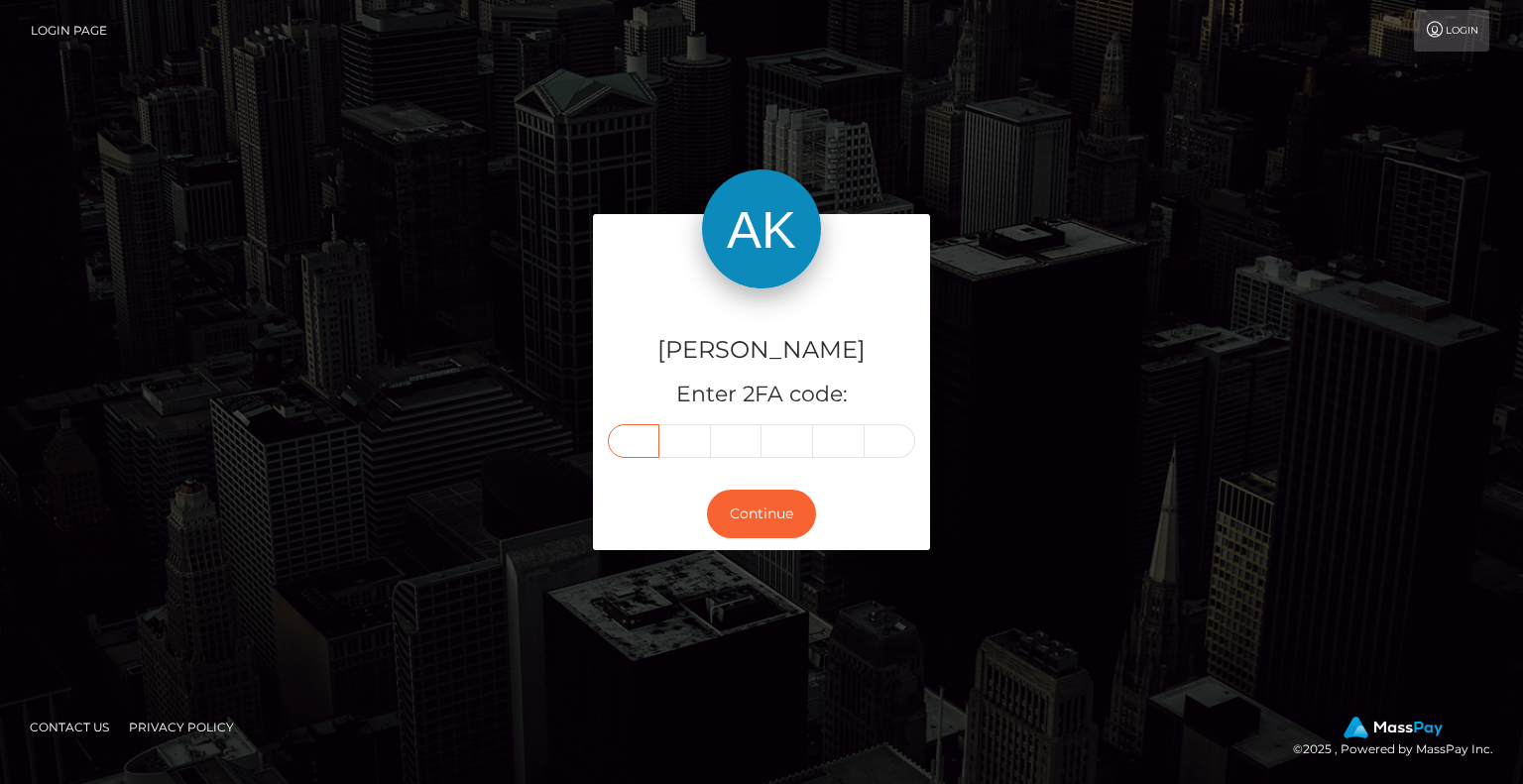 click at bounding box center (634, 441) 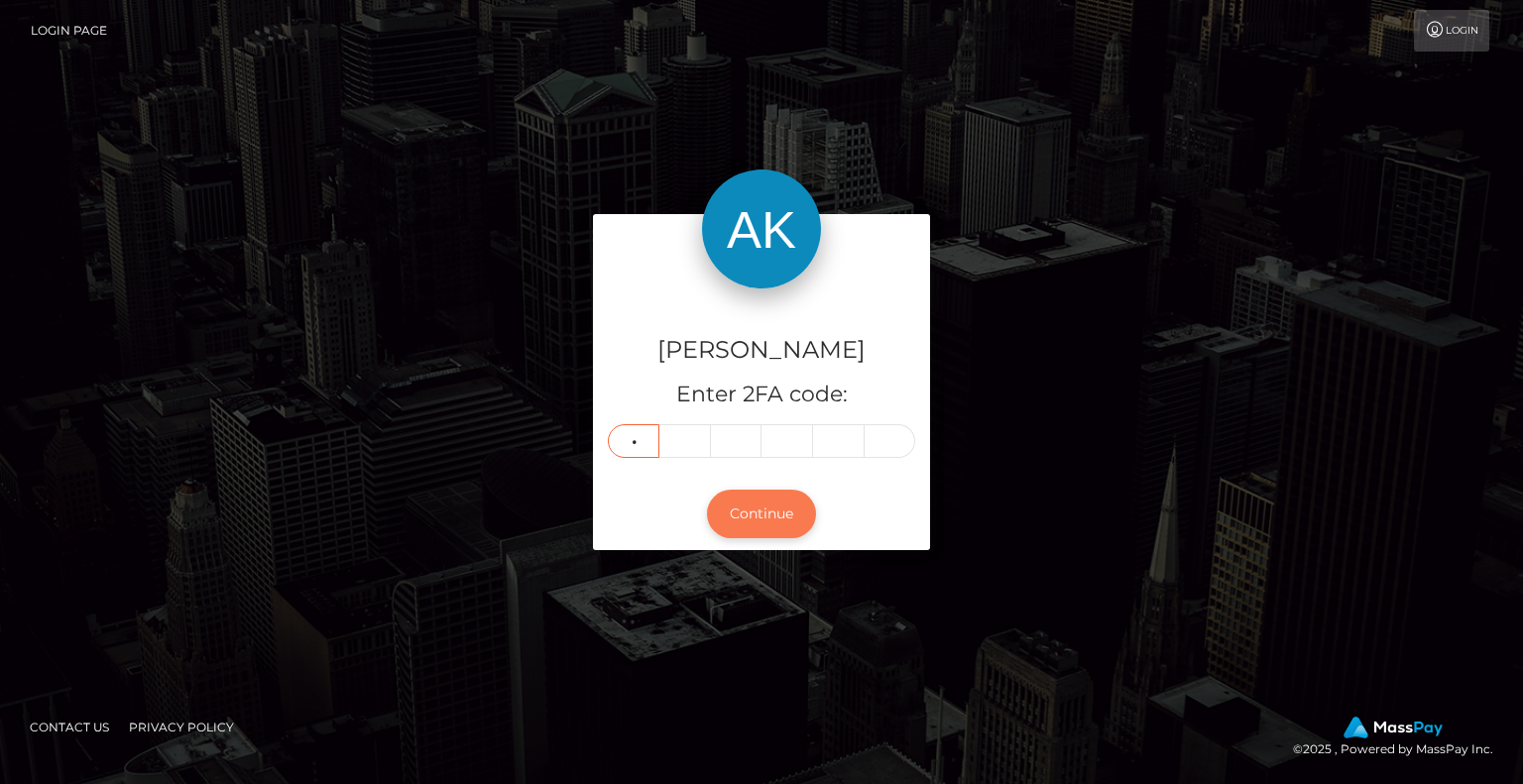 type on "9" 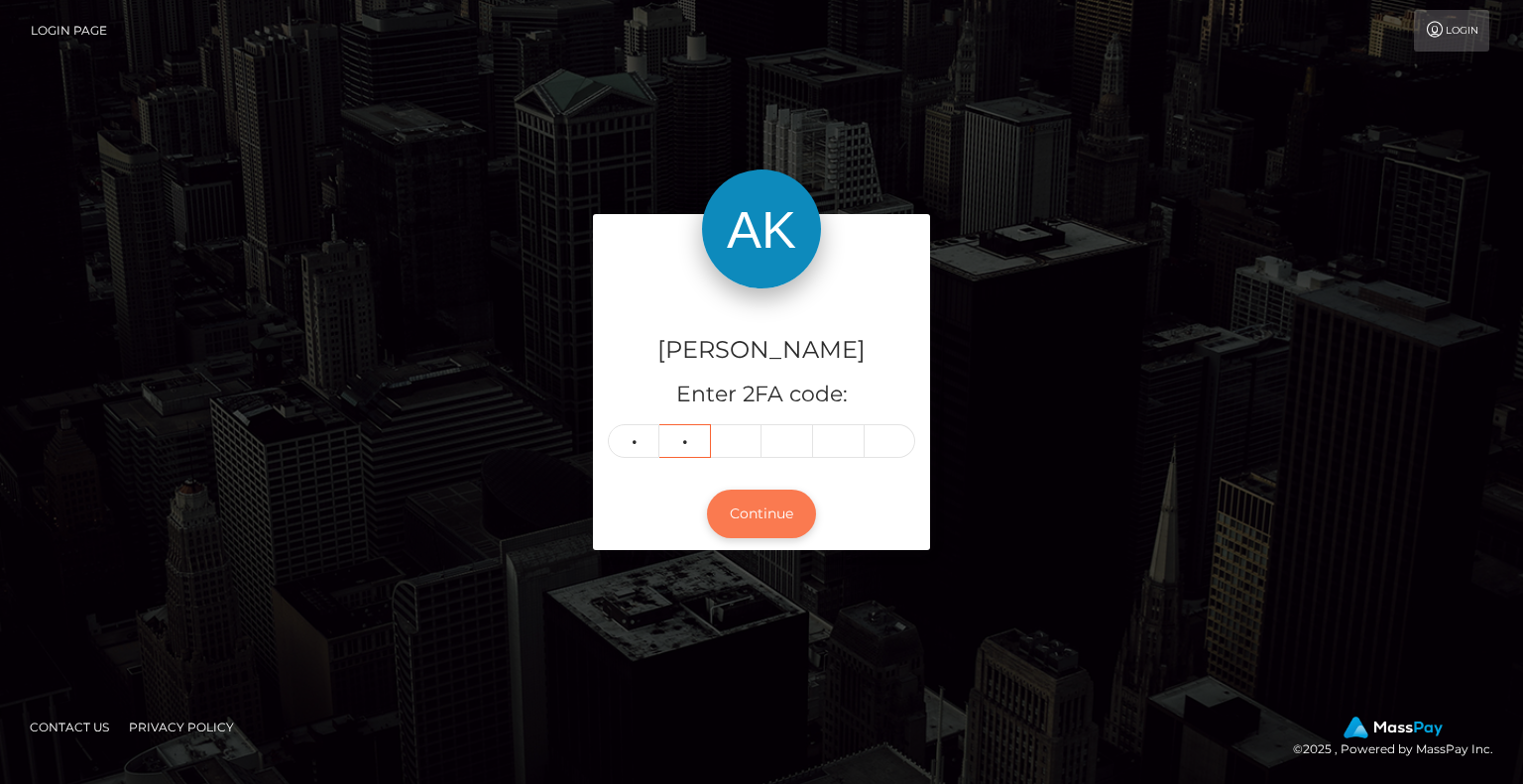 type on "4" 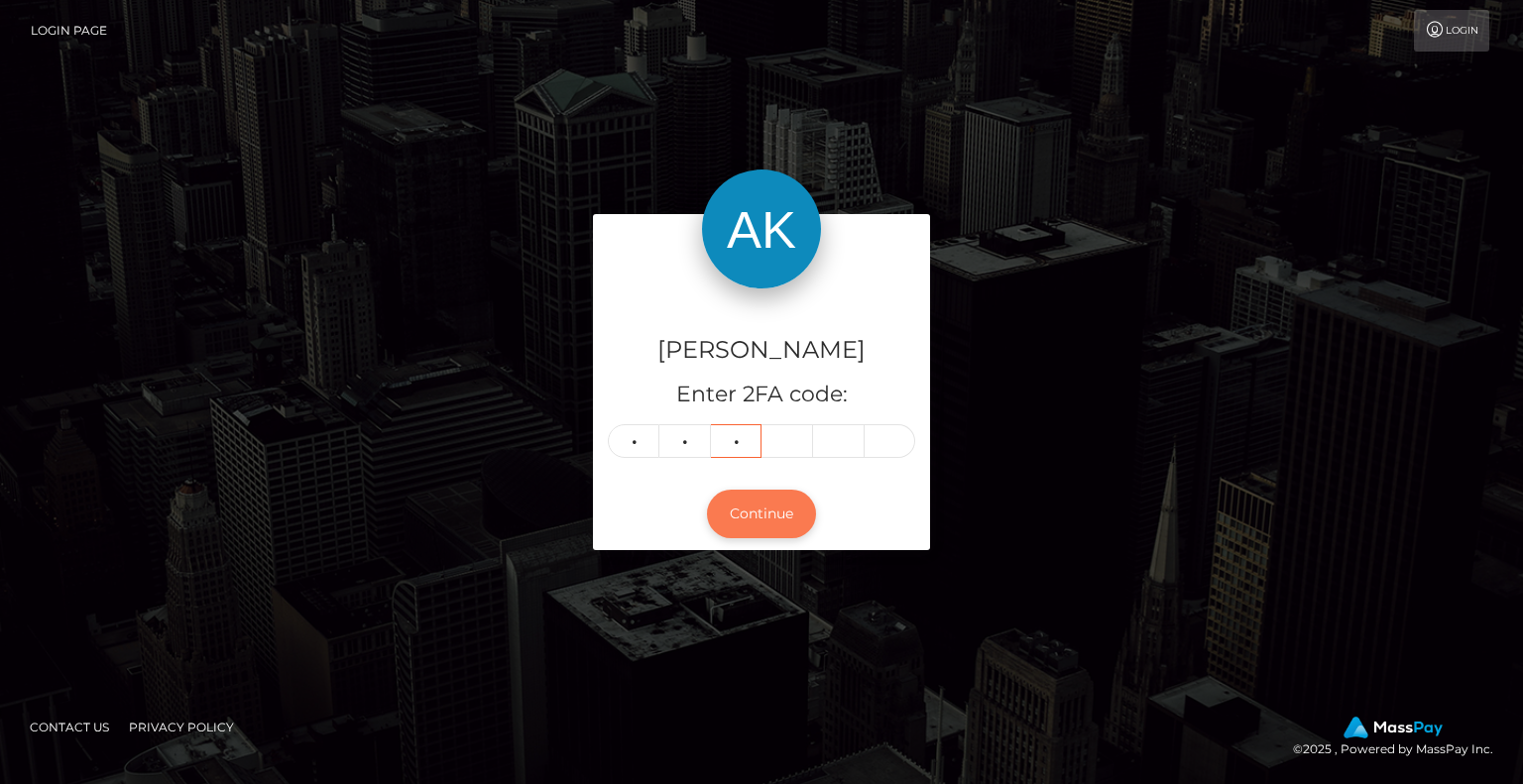 type on "4" 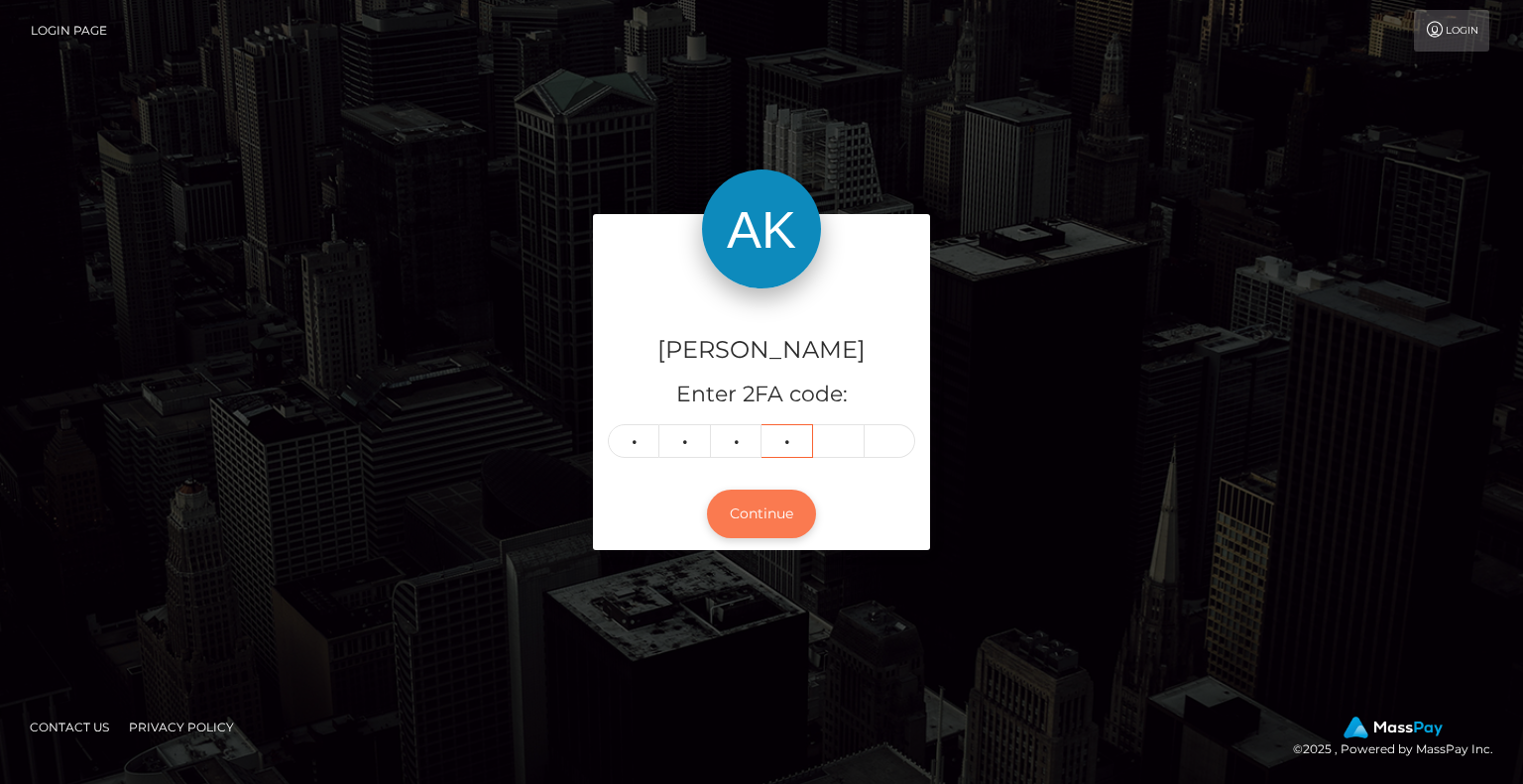 type on "1" 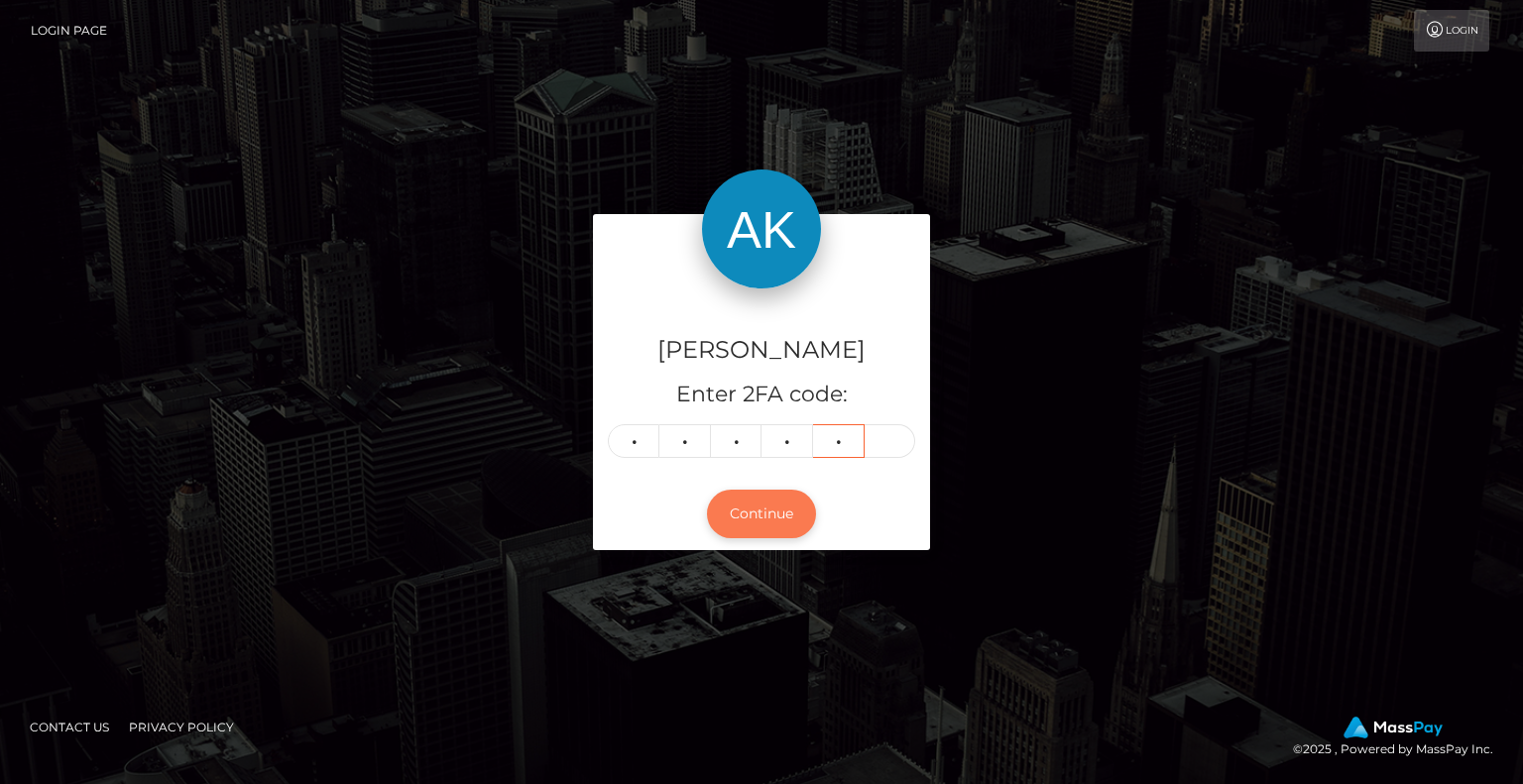 type on "4" 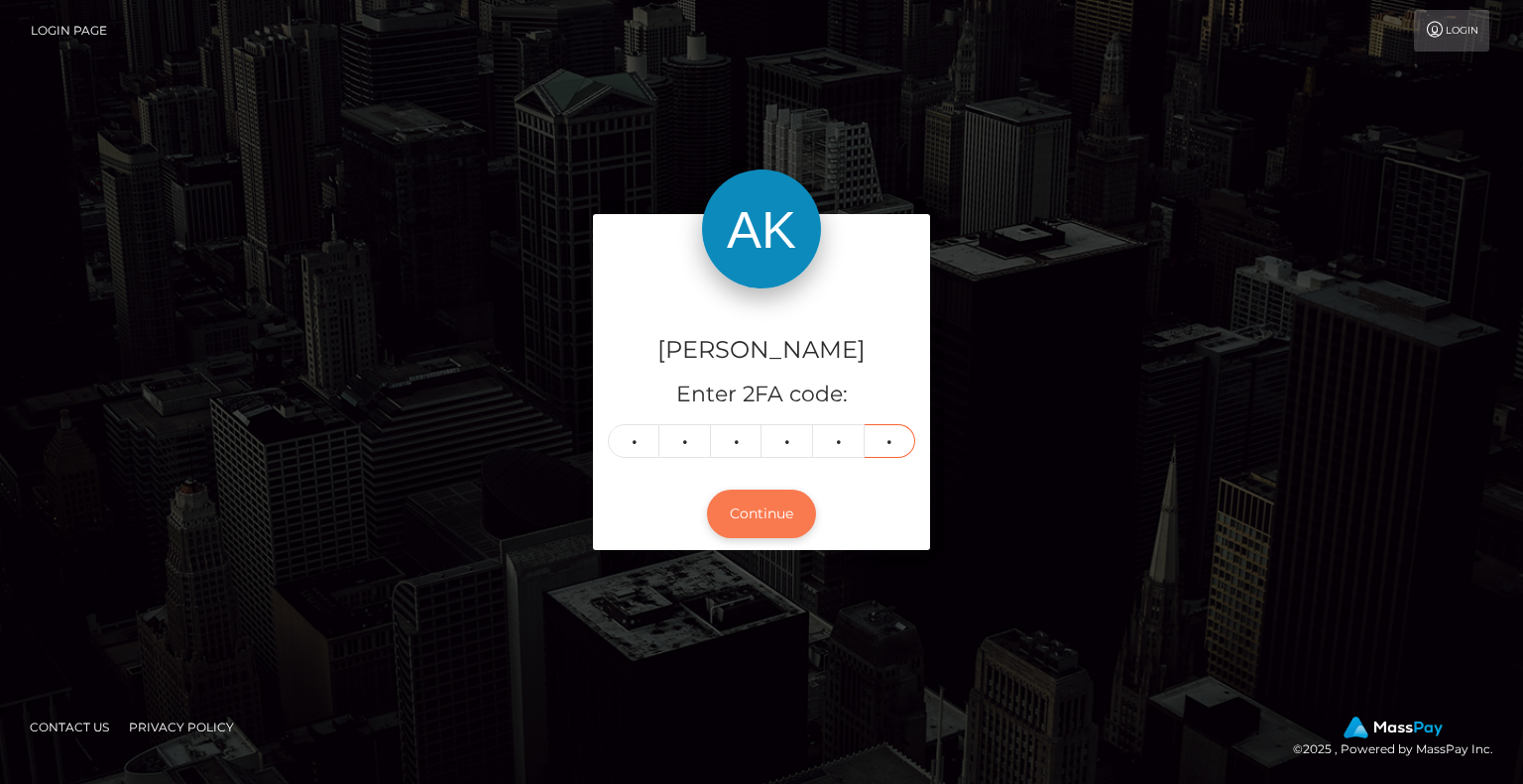 type on "9" 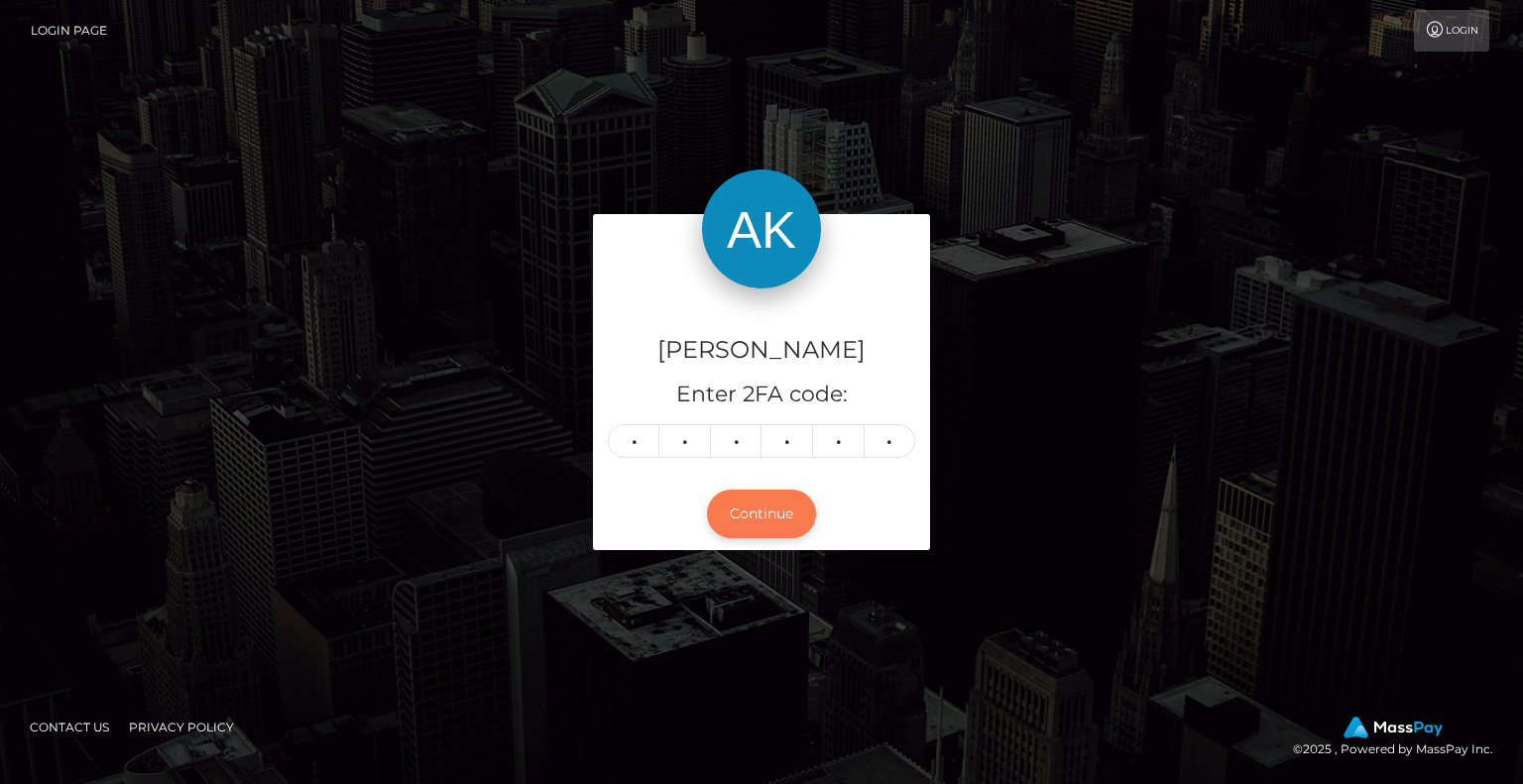 click on "Continue" at bounding box center [762, 513] 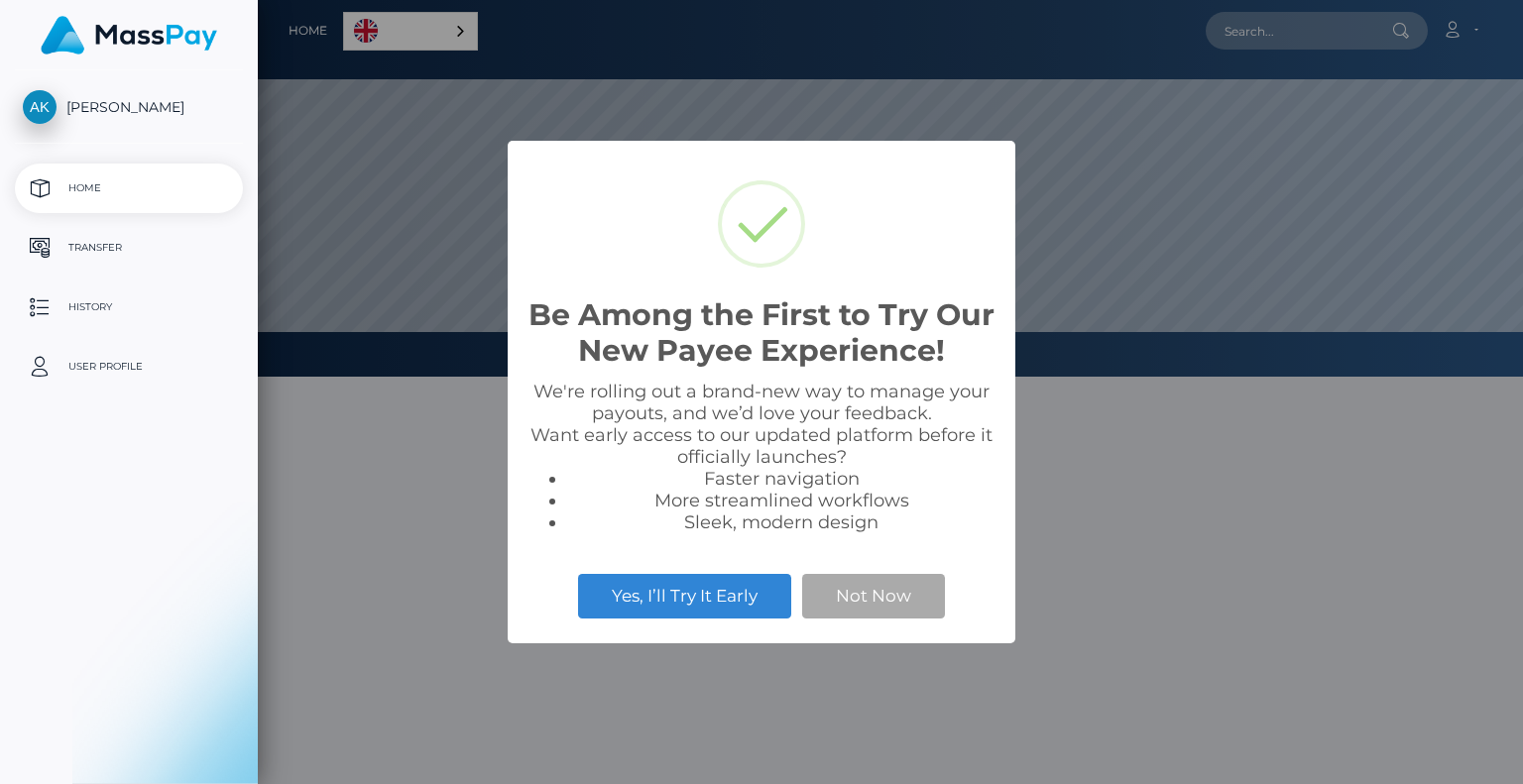scroll, scrollTop: 0, scrollLeft: 0, axis: both 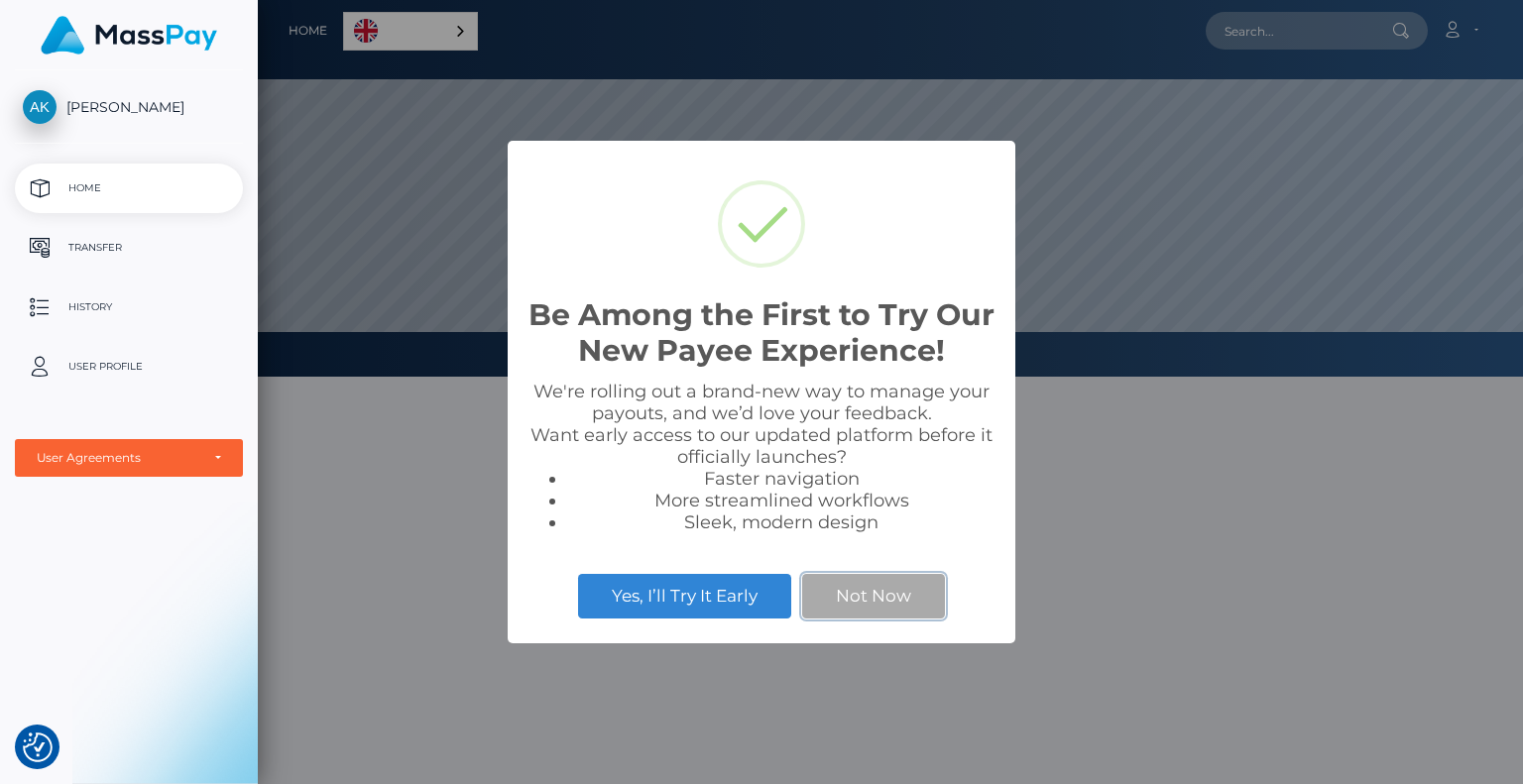 click on "Not Now" at bounding box center [874, 596] 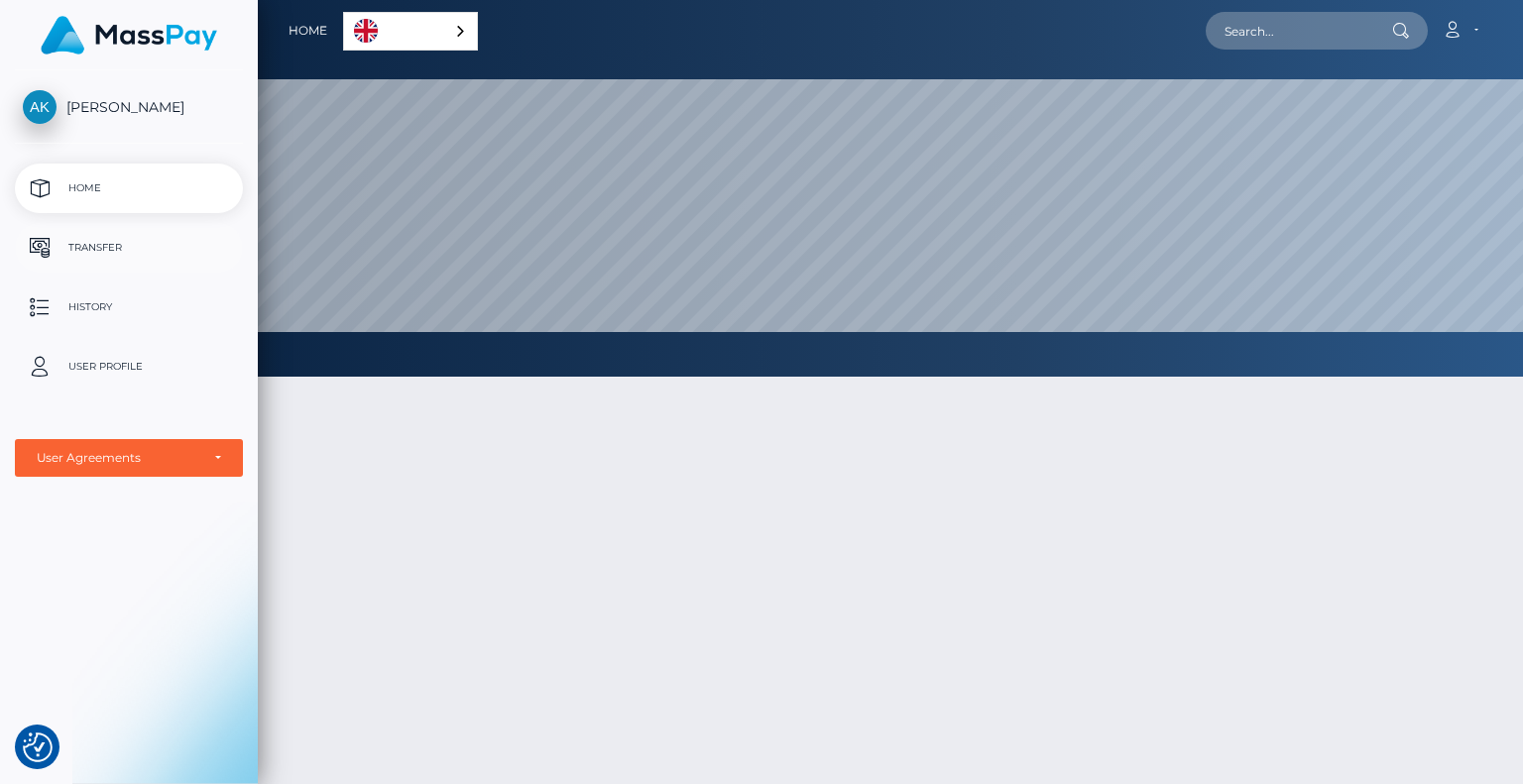 click on "Transfer" at bounding box center (129, 248) 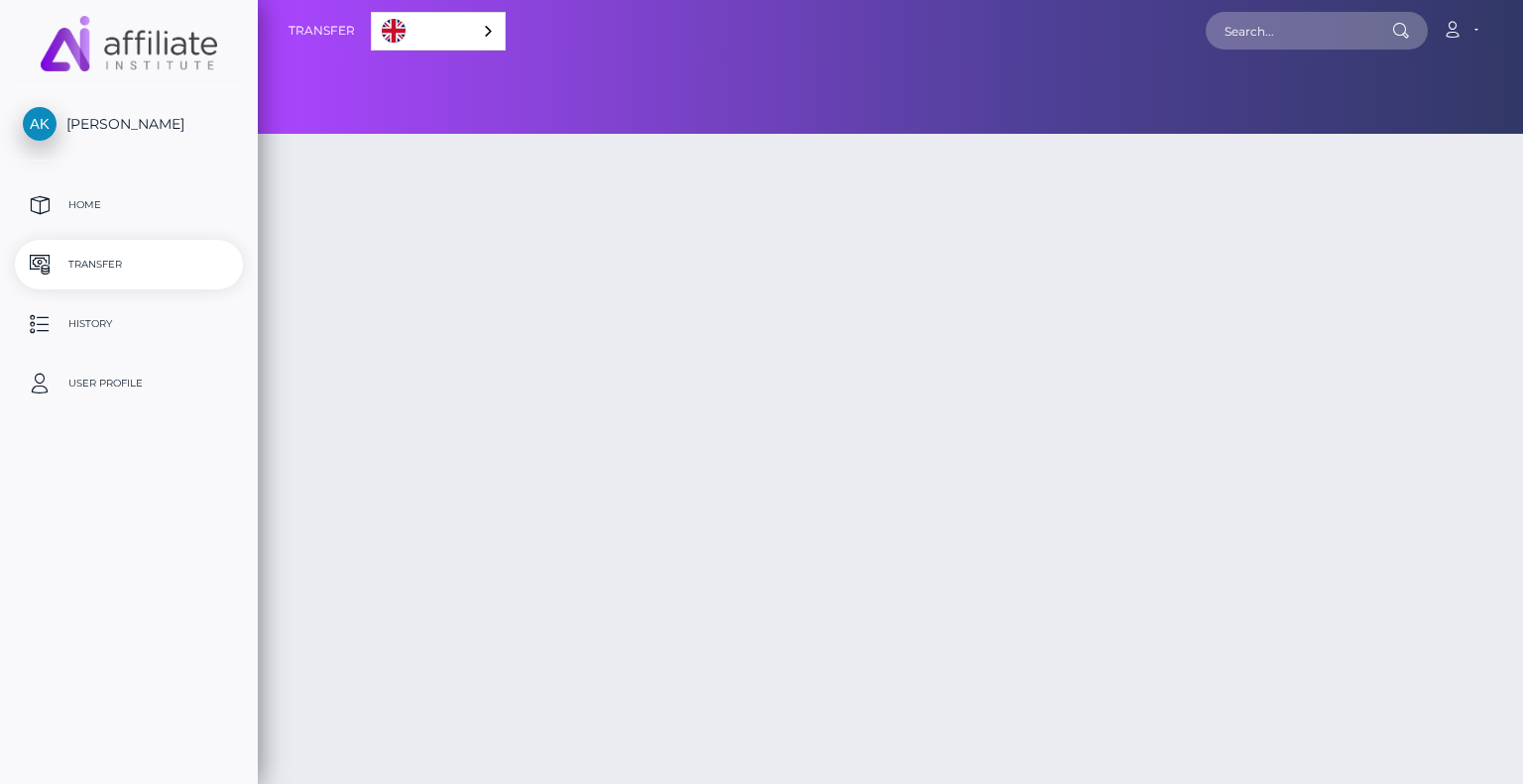scroll, scrollTop: 0, scrollLeft: 0, axis: both 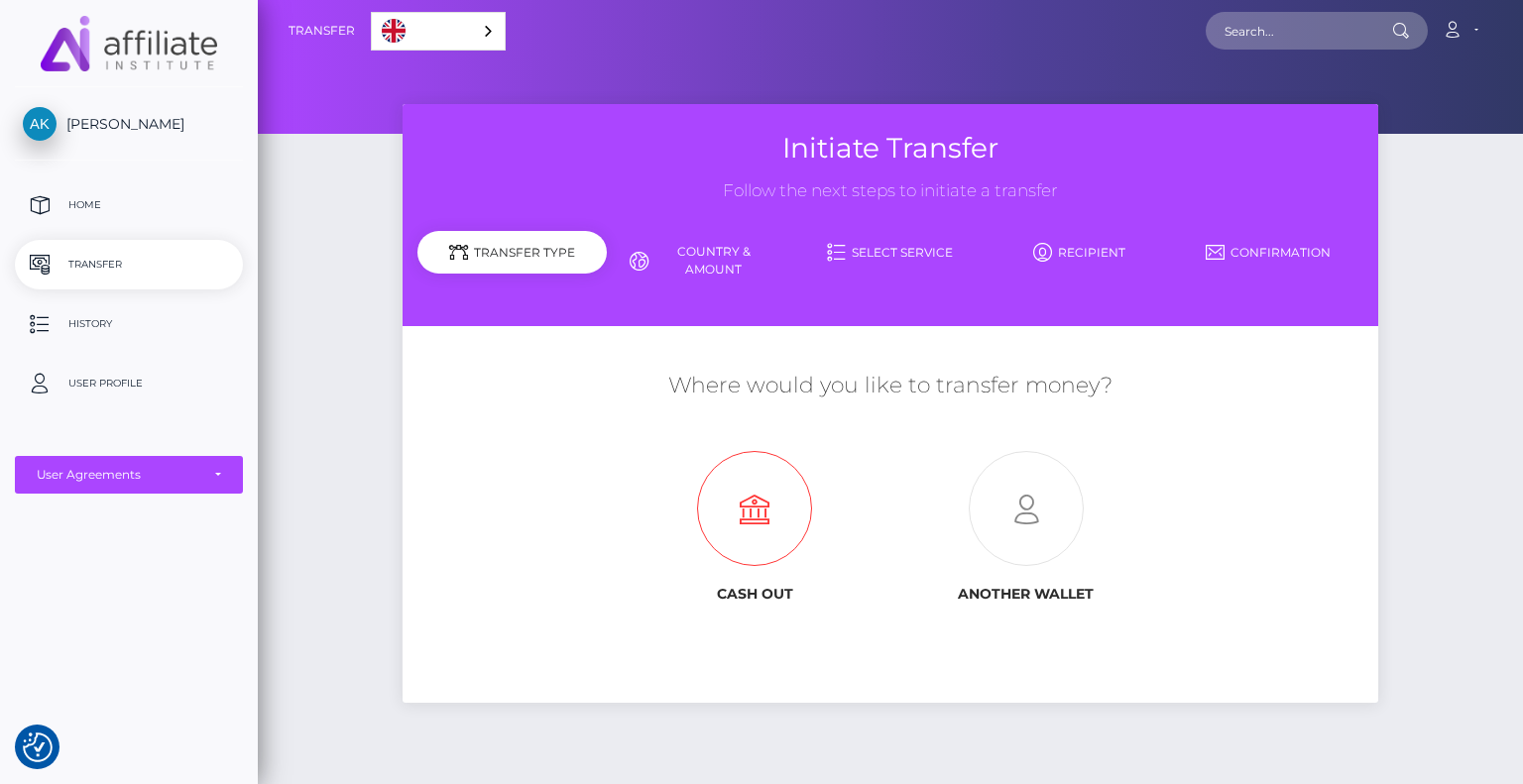 click at bounding box center [755, 509] 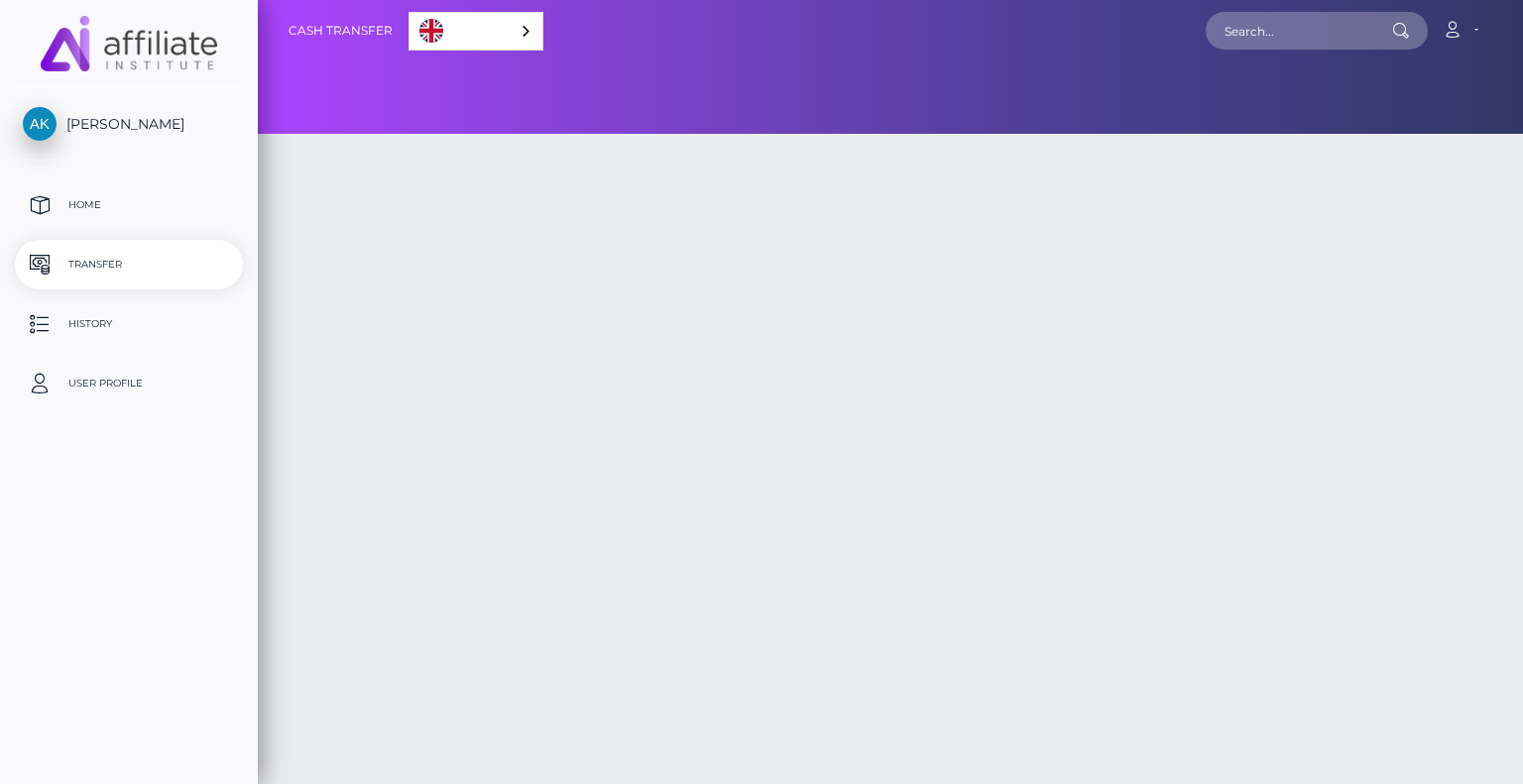 scroll, scrollTop: 0, scrollLeft: 0, axis: both 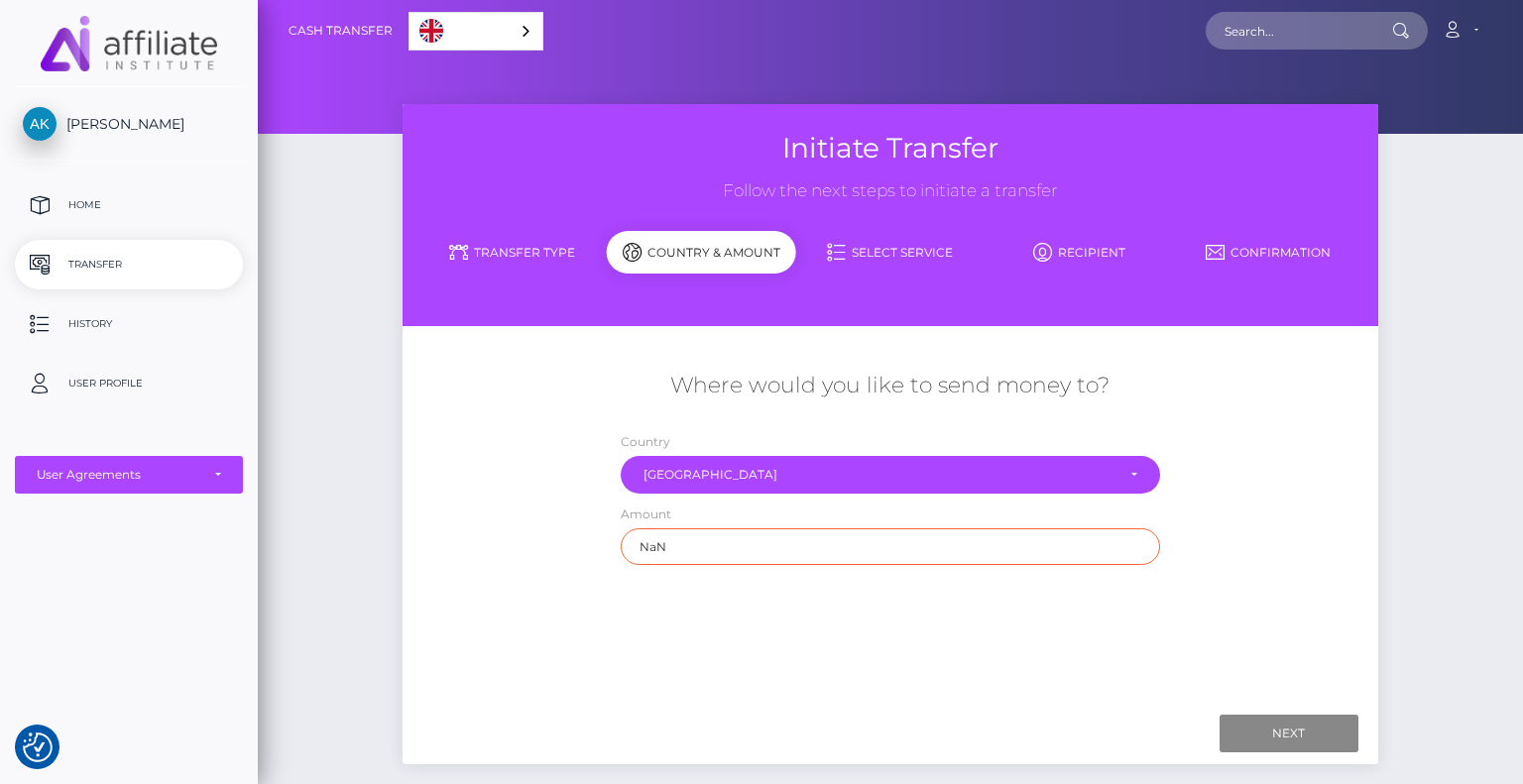 click on "NaN" at bounding box center [890, 546] 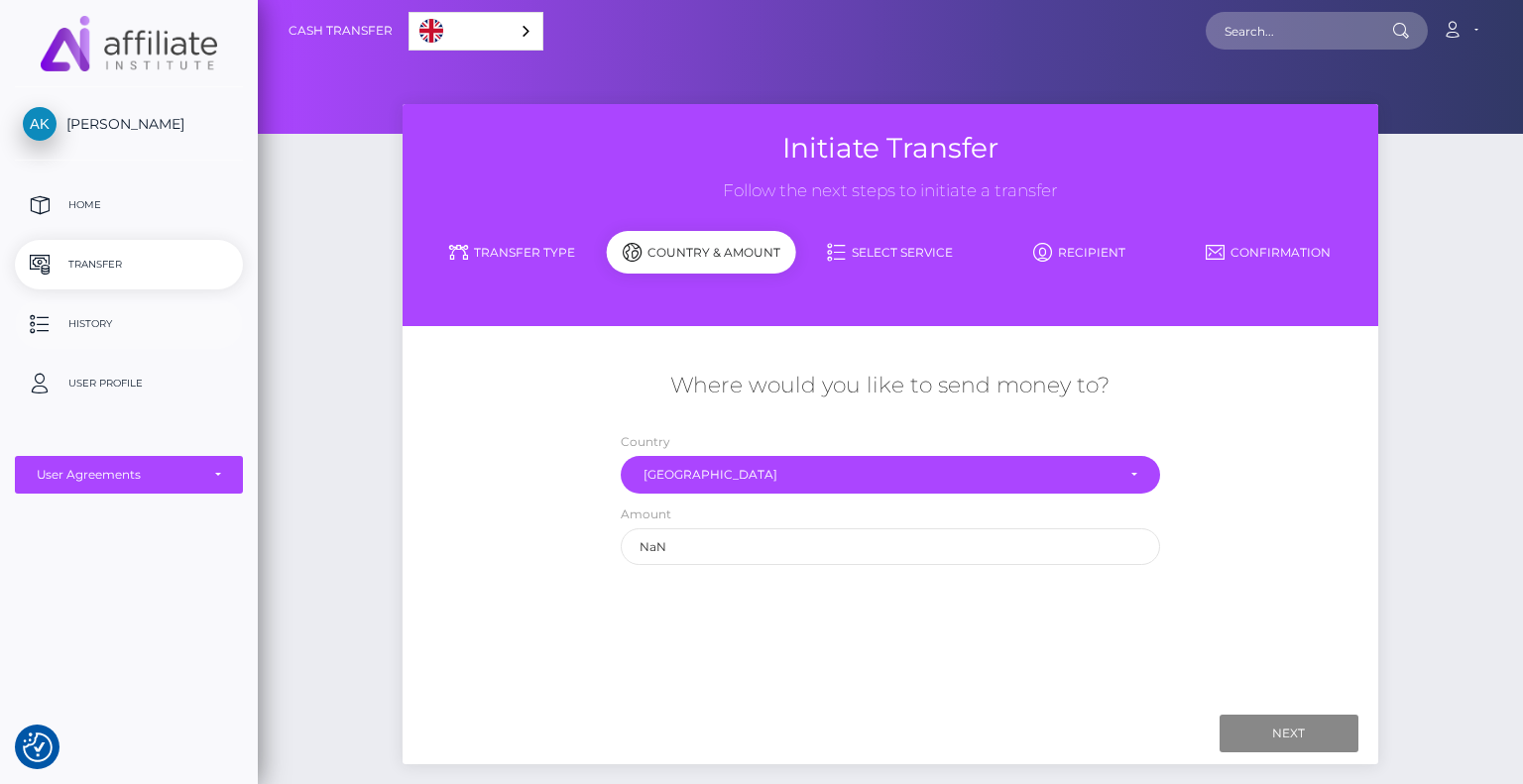 click on "History" at bounding box center [129, 324] 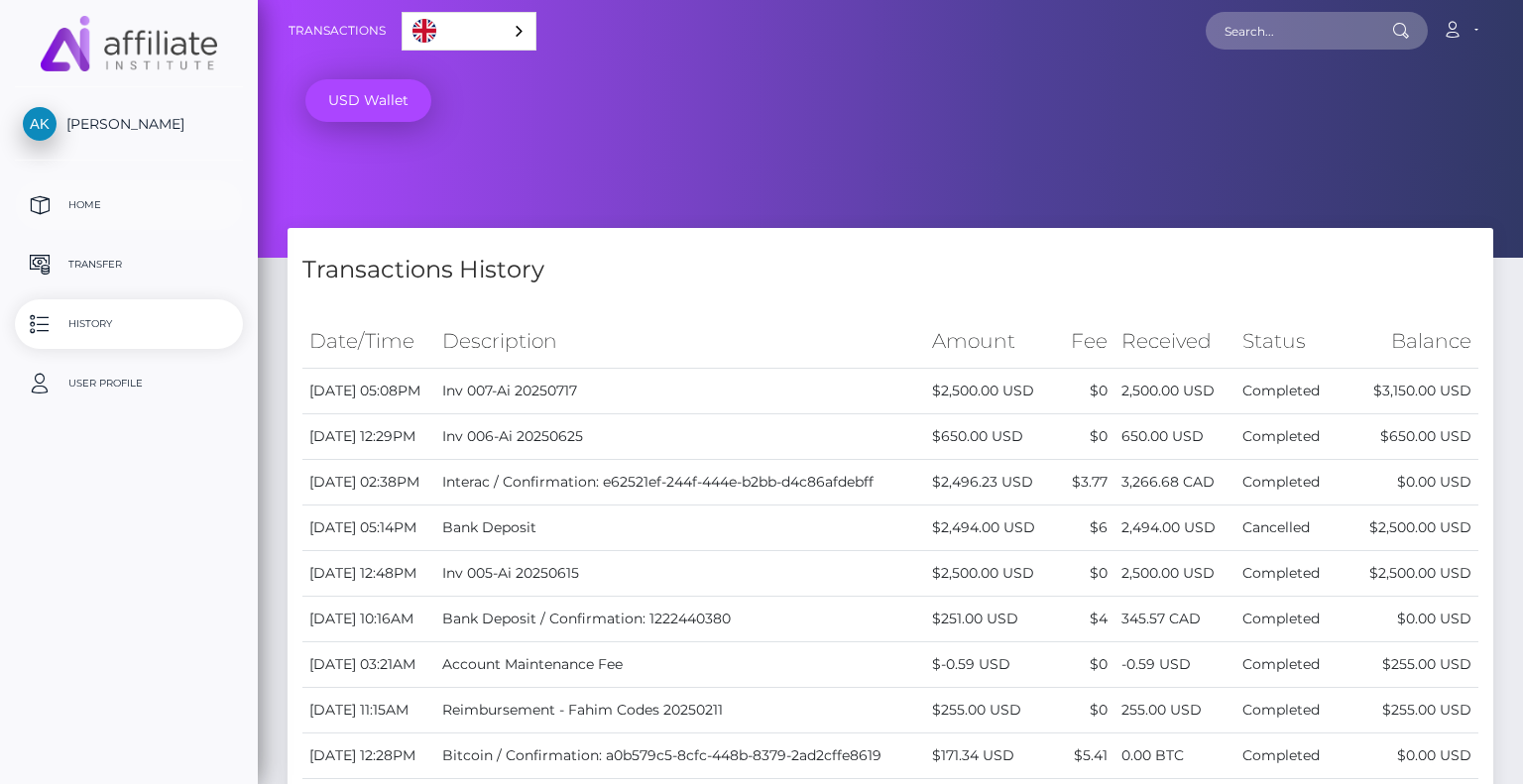 scroll, scrollTop: 0, scrollLeft: 0, axis: both 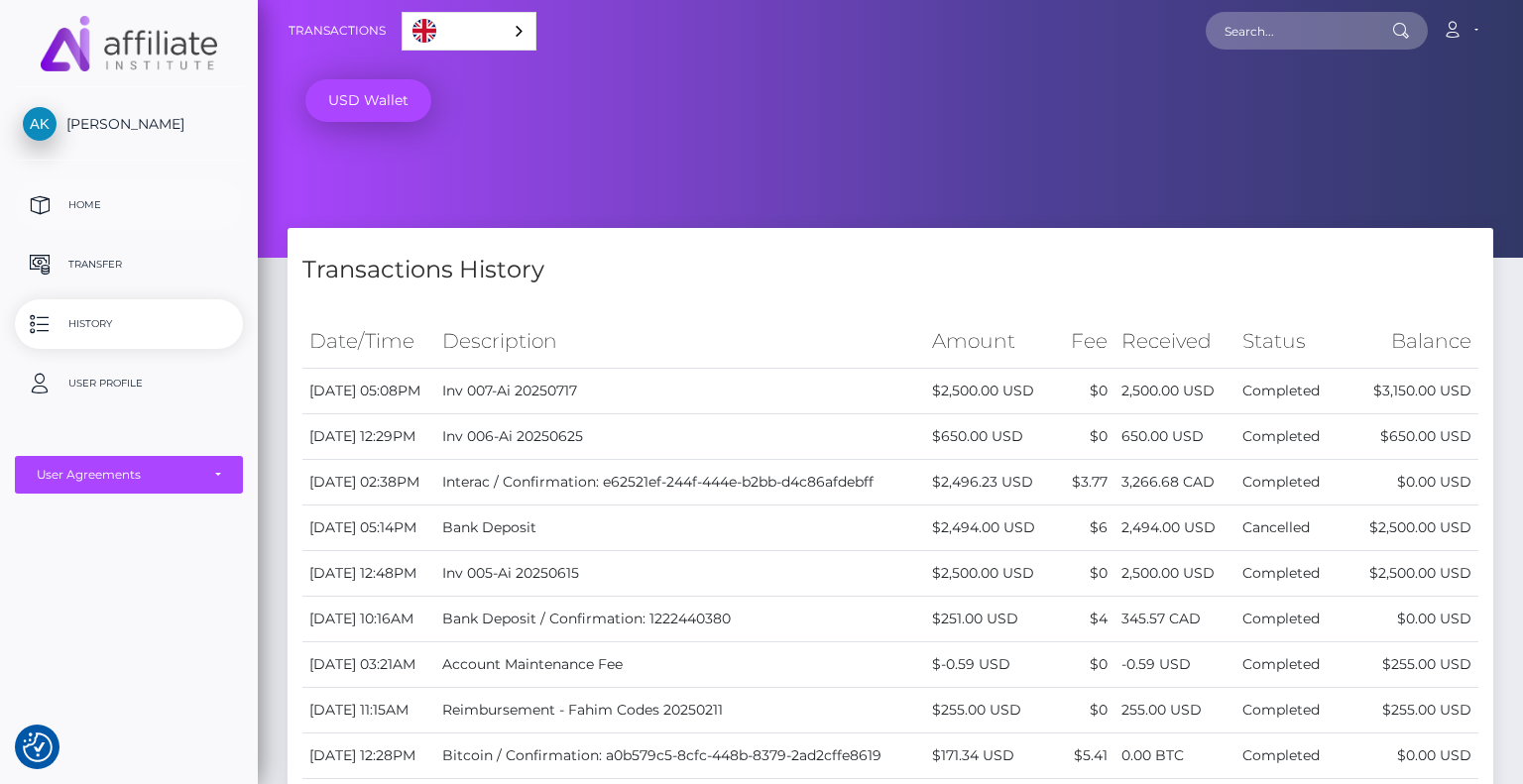 click on "Home" at bounding box center [129, 205] 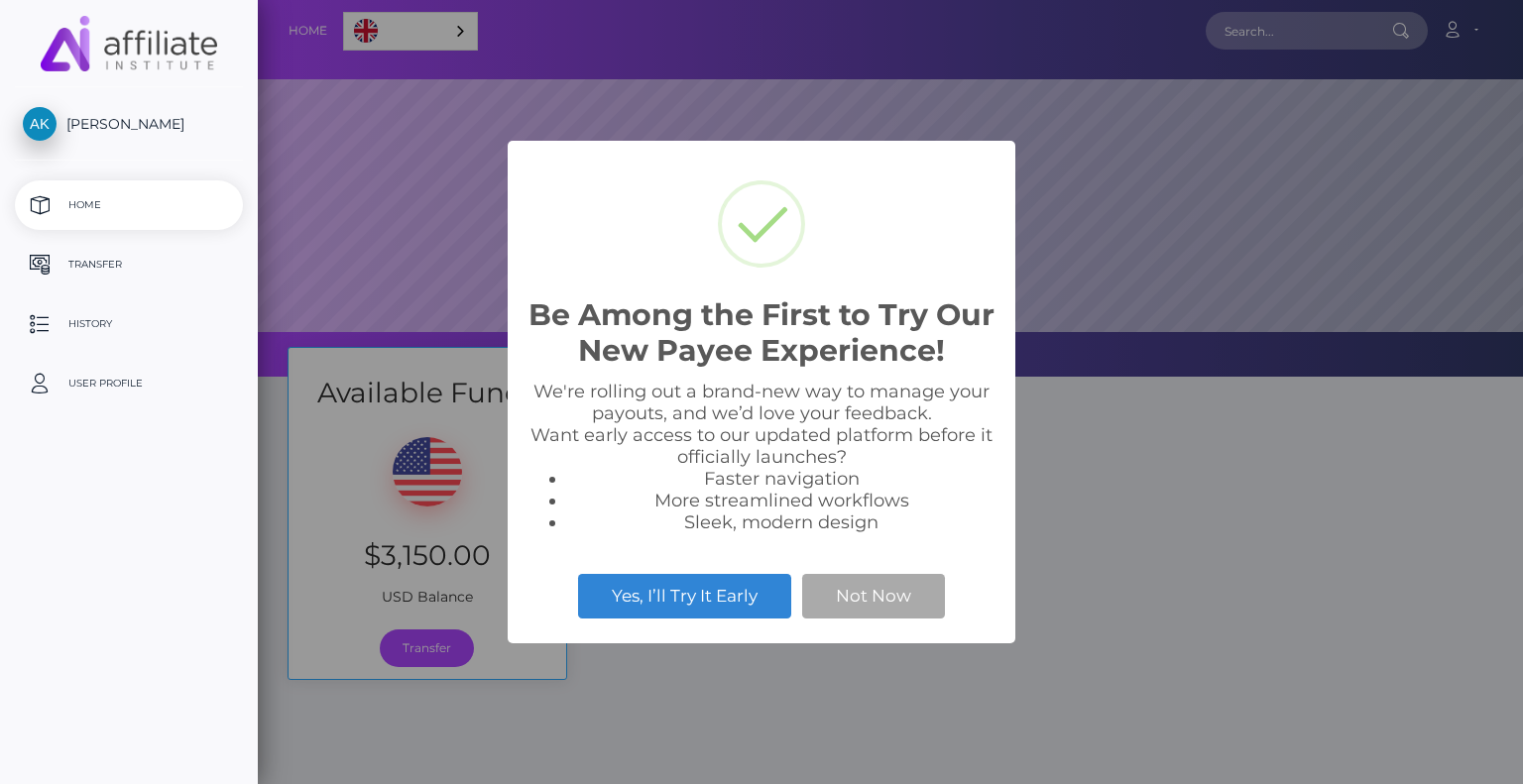 scroll, scrollTop: 0, scrollLeft: 0, axis: both 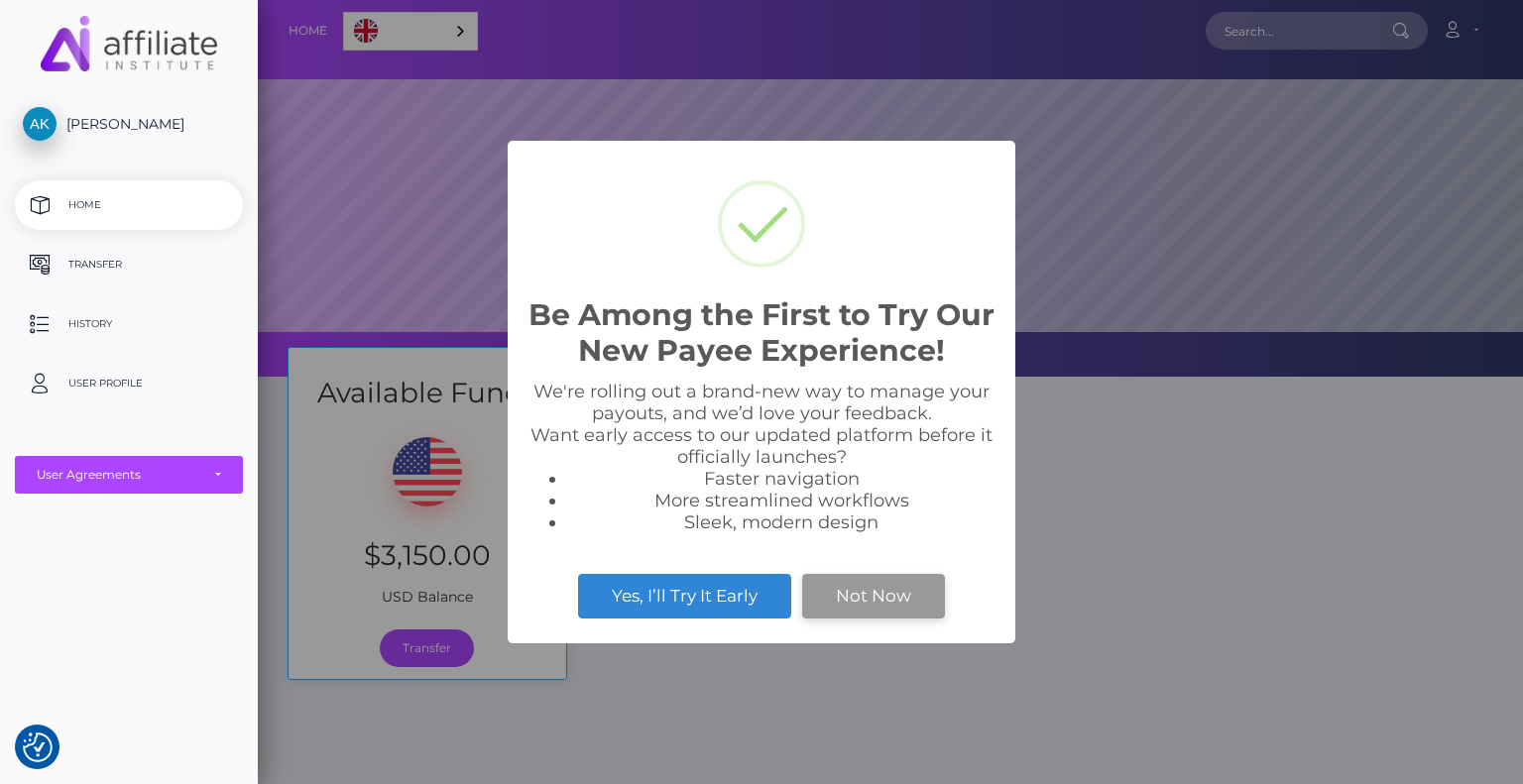 click on "Not Now" at bounding box center (874, 596) 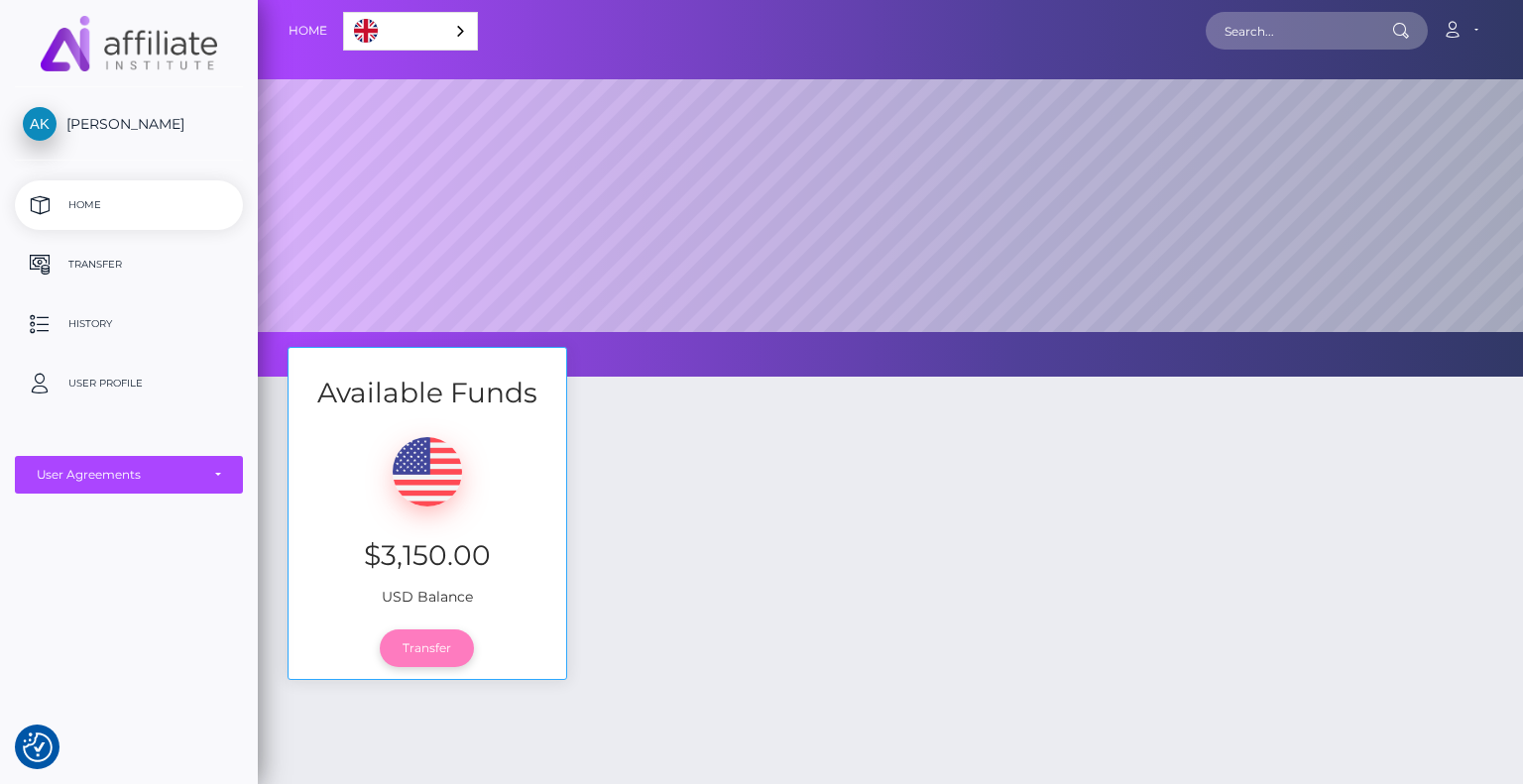 click on "Transfer" at bounding box center (426, 648) 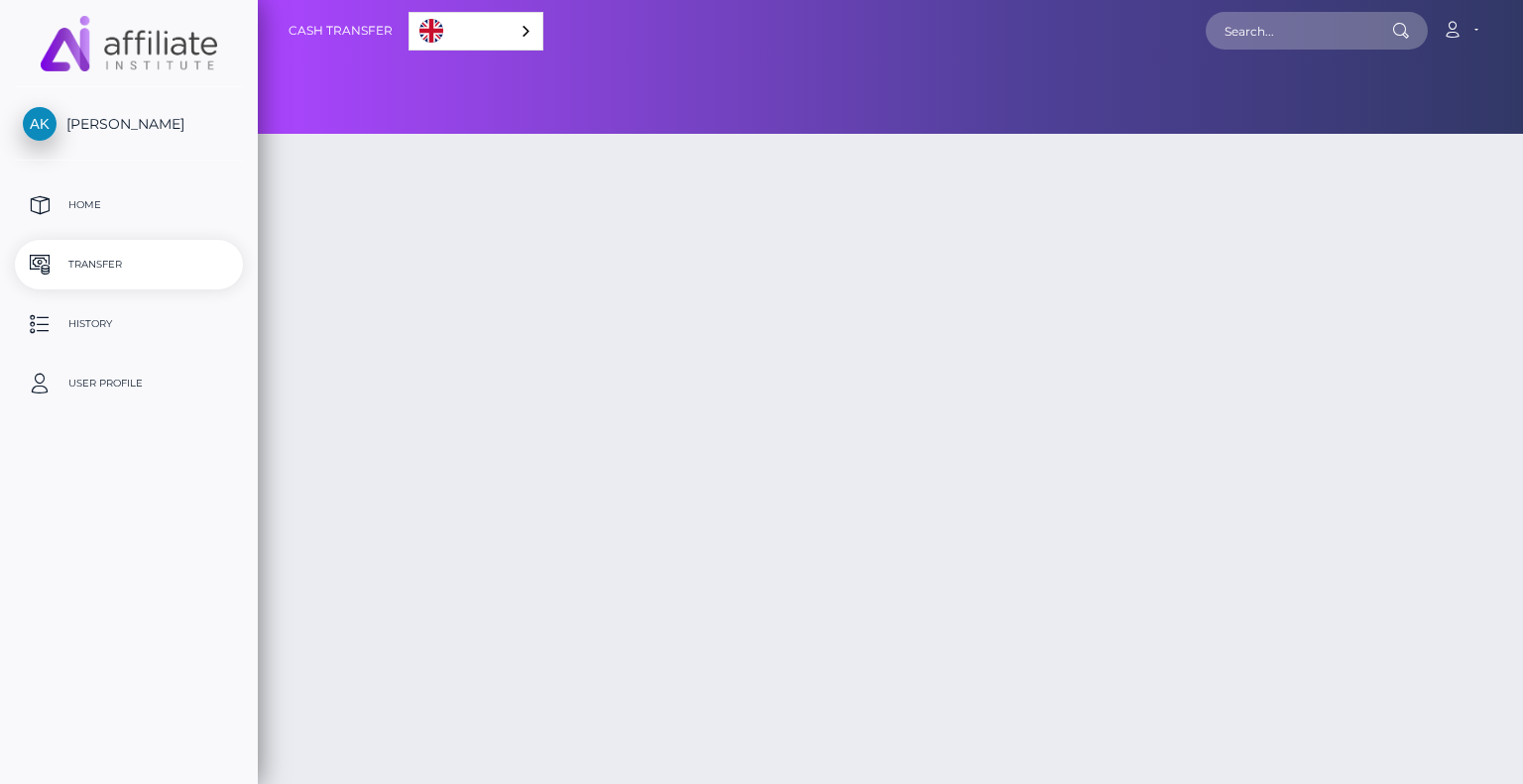 scroll, scrollTop: 0, scrollLeft: 0, axis: both 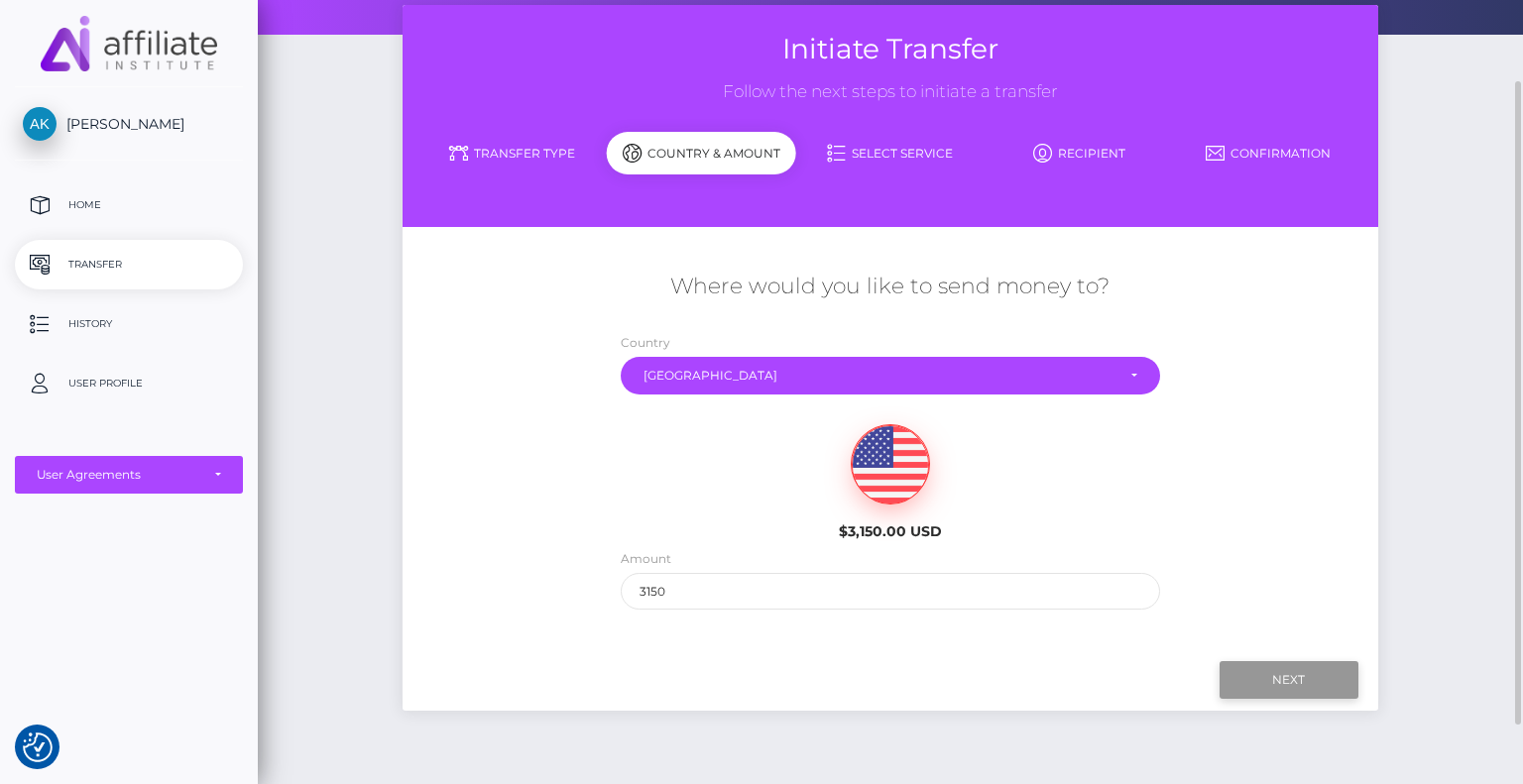 click on "Next" at bounding box center (1289, 680) 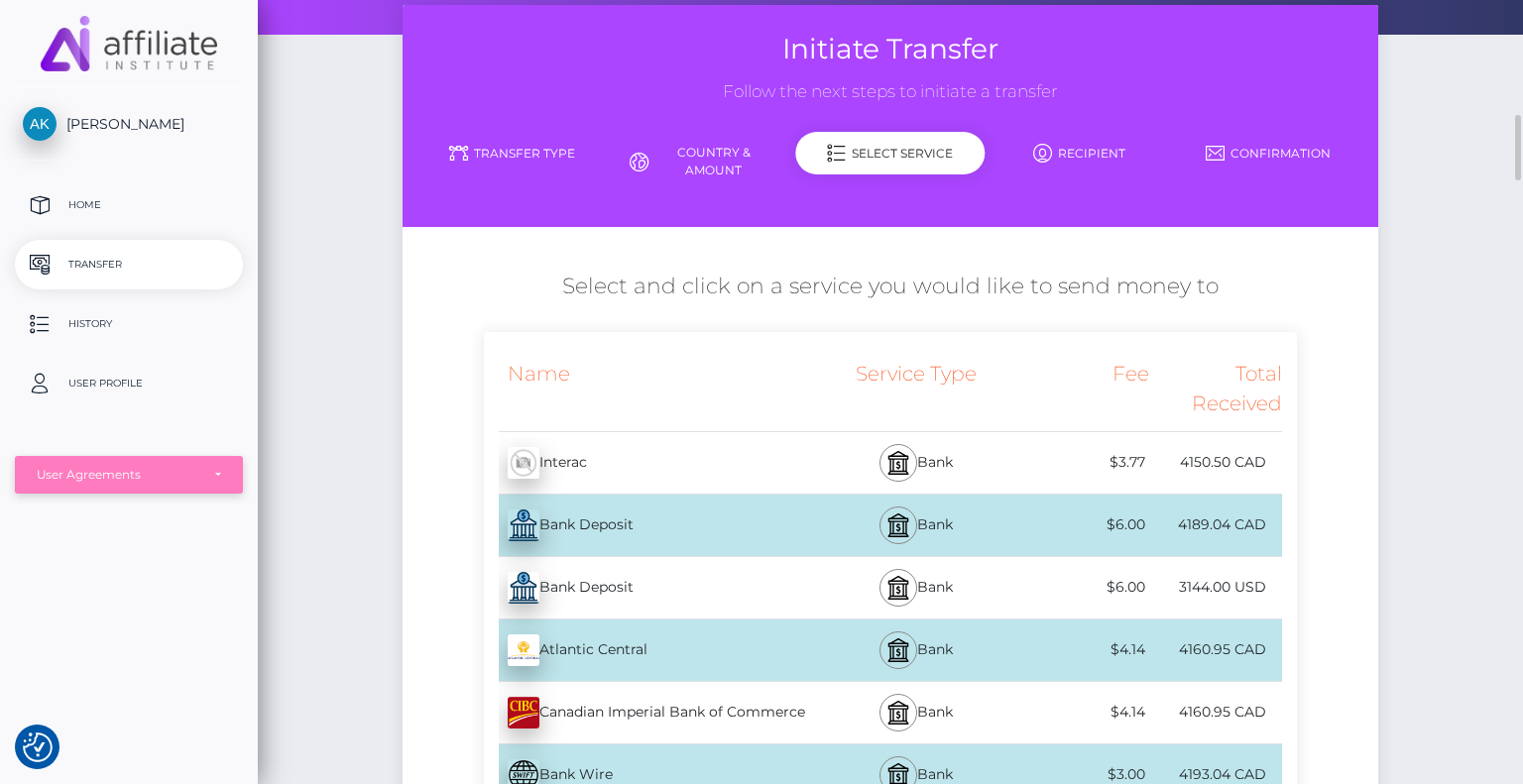 scroll, scrollTop: 0, scrollLeft: 0, axis: both 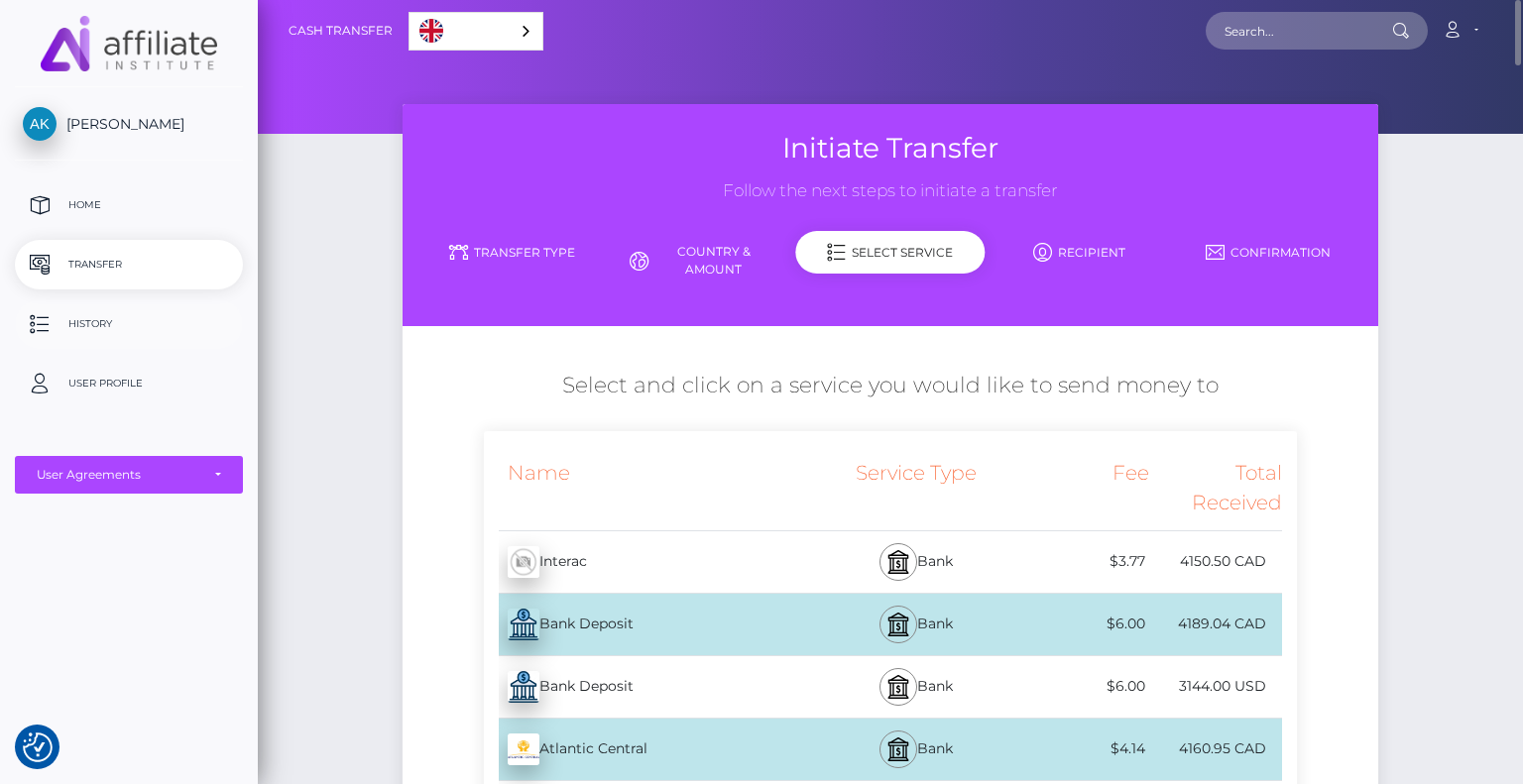 click on "History" at bounding box center (129, 324) 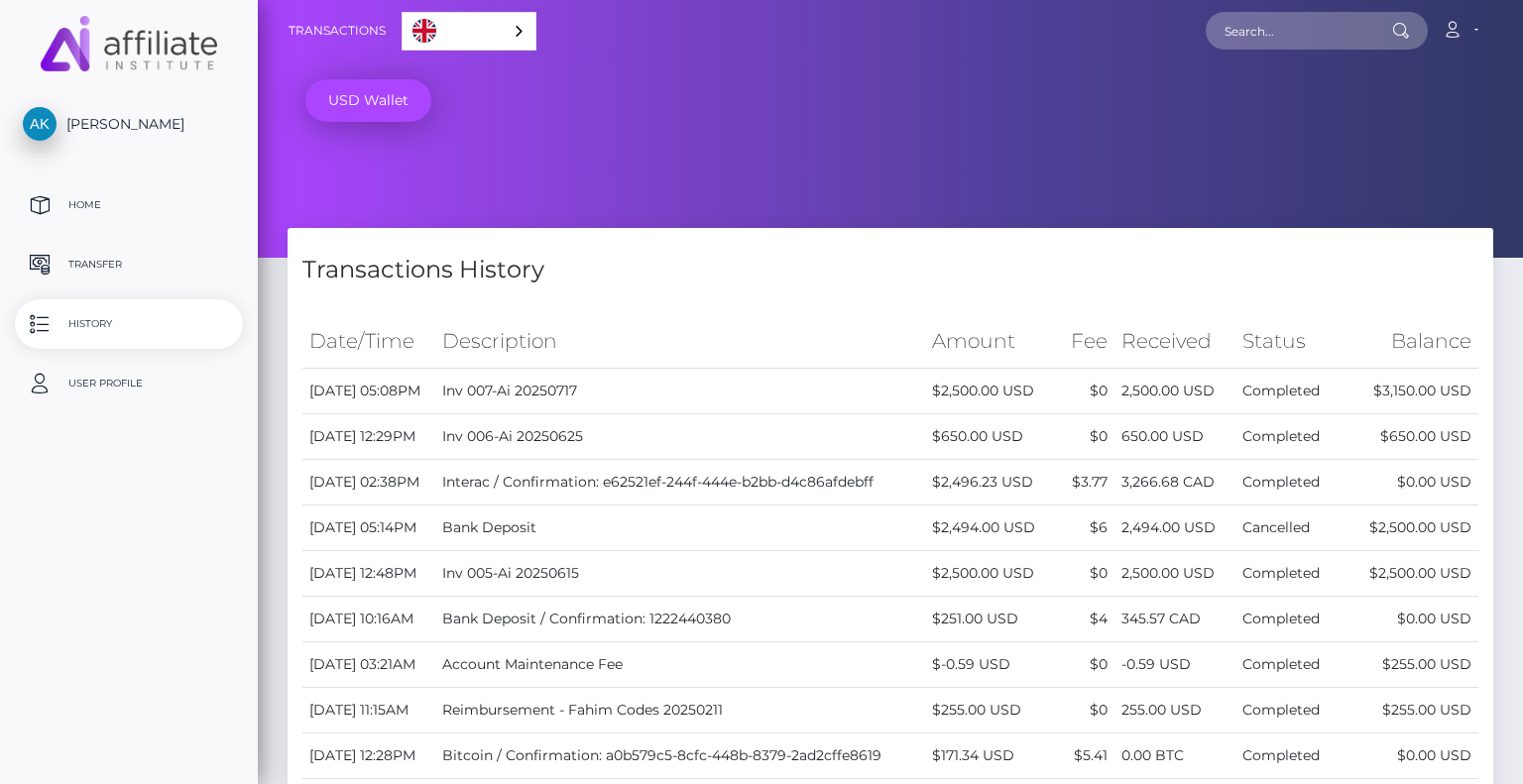 scroll, scrollTop: 0, scrollLeft: 0, axis: both 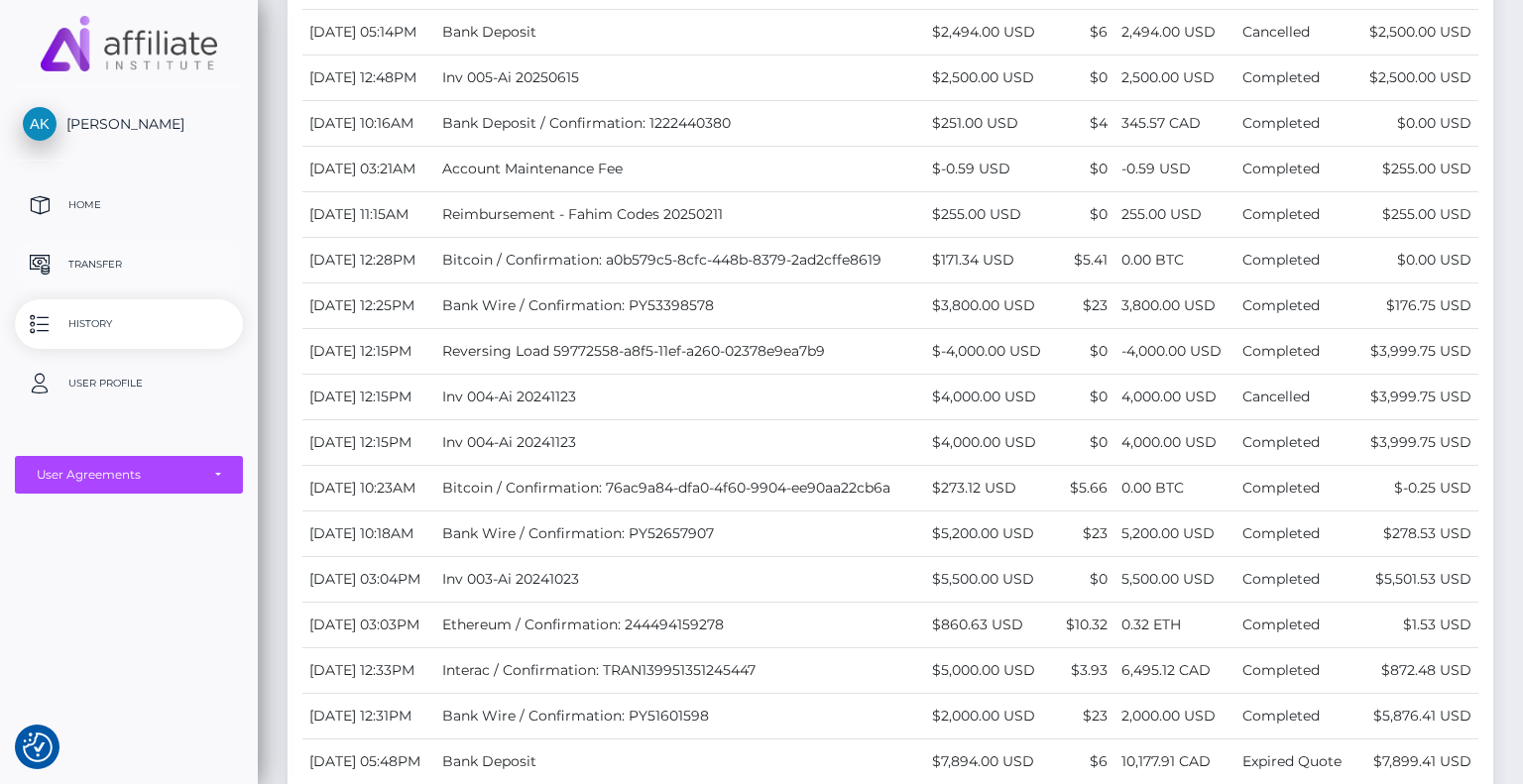 click on "Transfer" at bounding box center [129, 265] 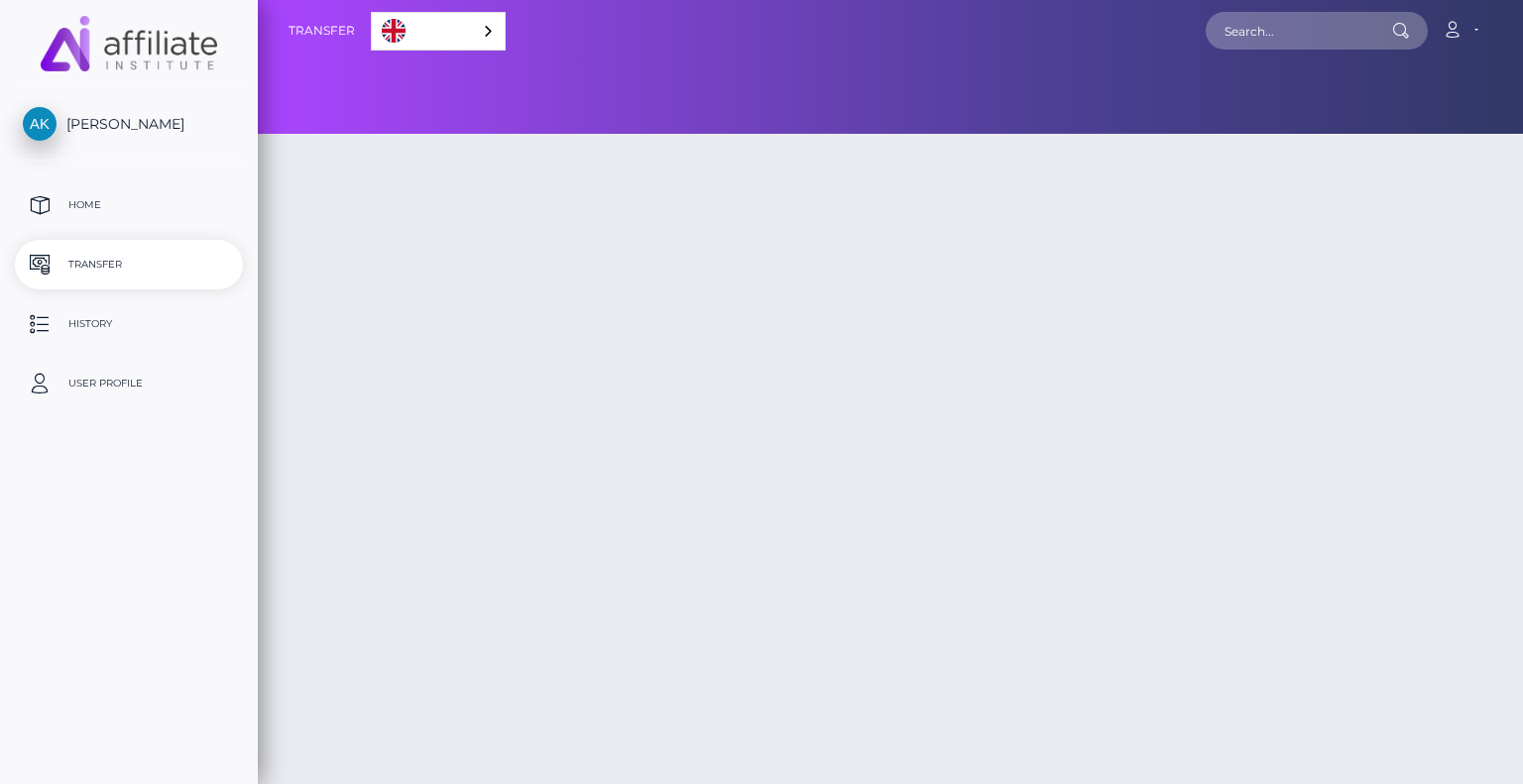 scroll, scrollTop: 0, scrollLeft: 0, axis: both 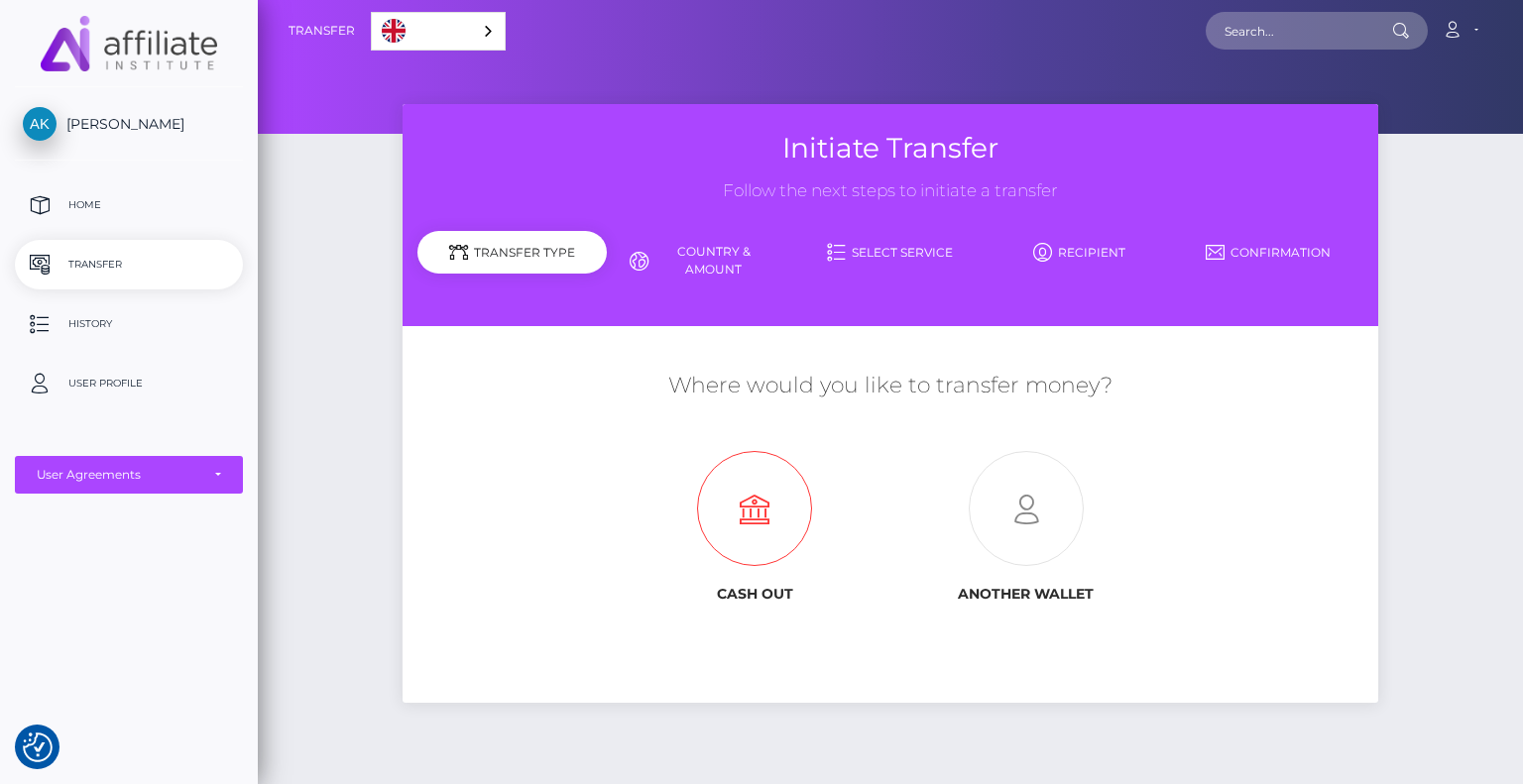 click at bounding box center (755, 509) 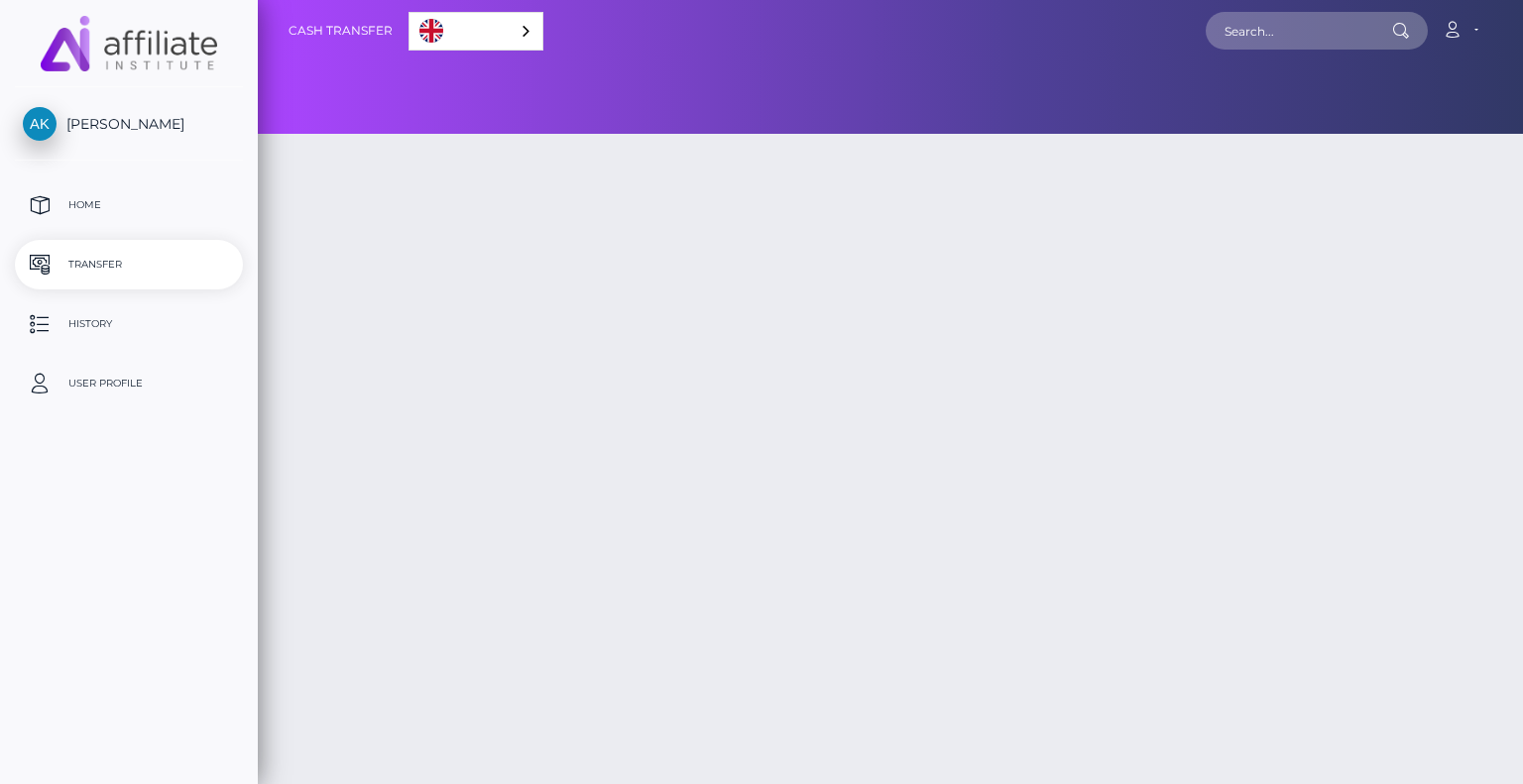 scroll, scrollTop: 0, scrollLeft: 0, axis: both 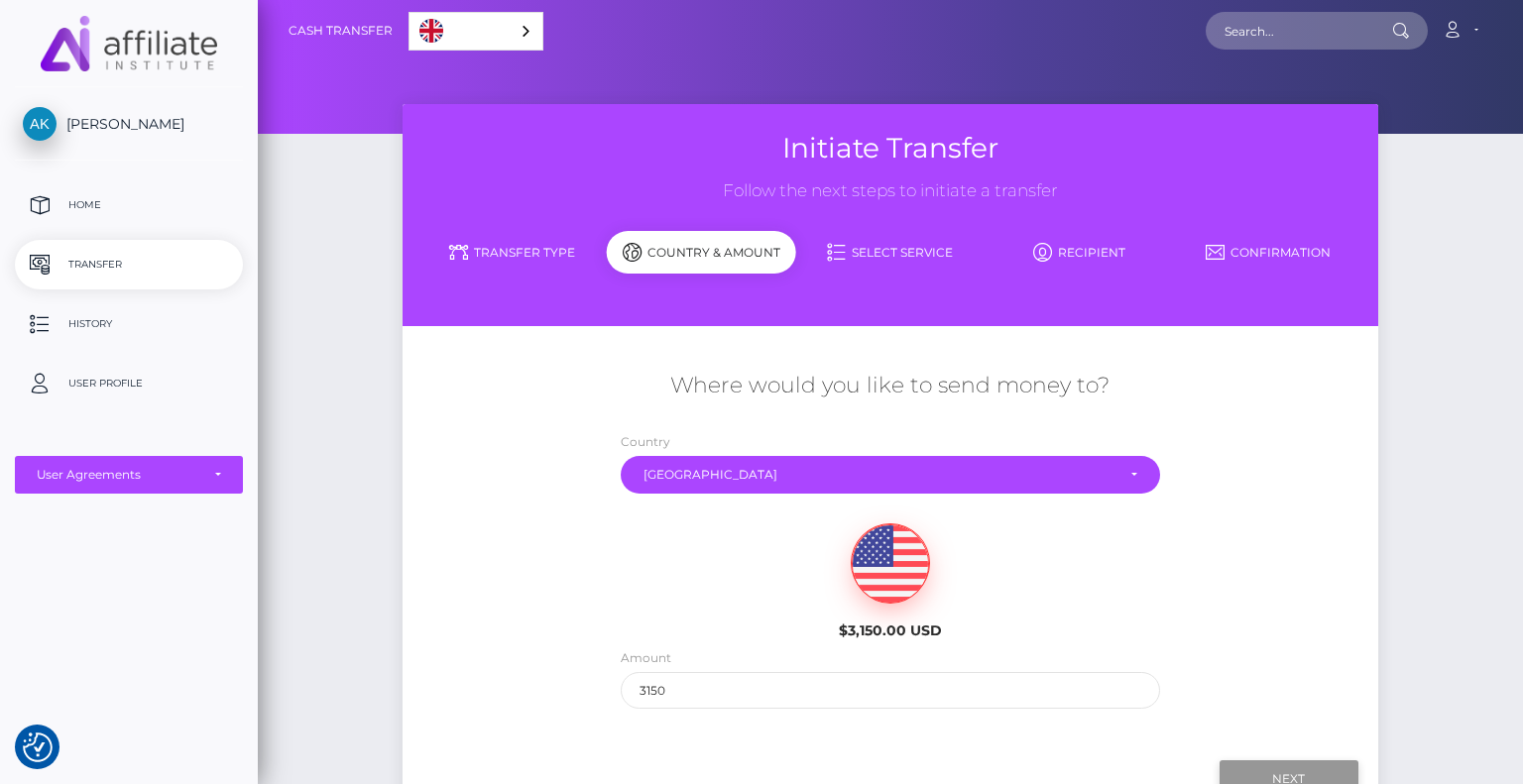 click on "Next" at bounding box center [1289, 779] 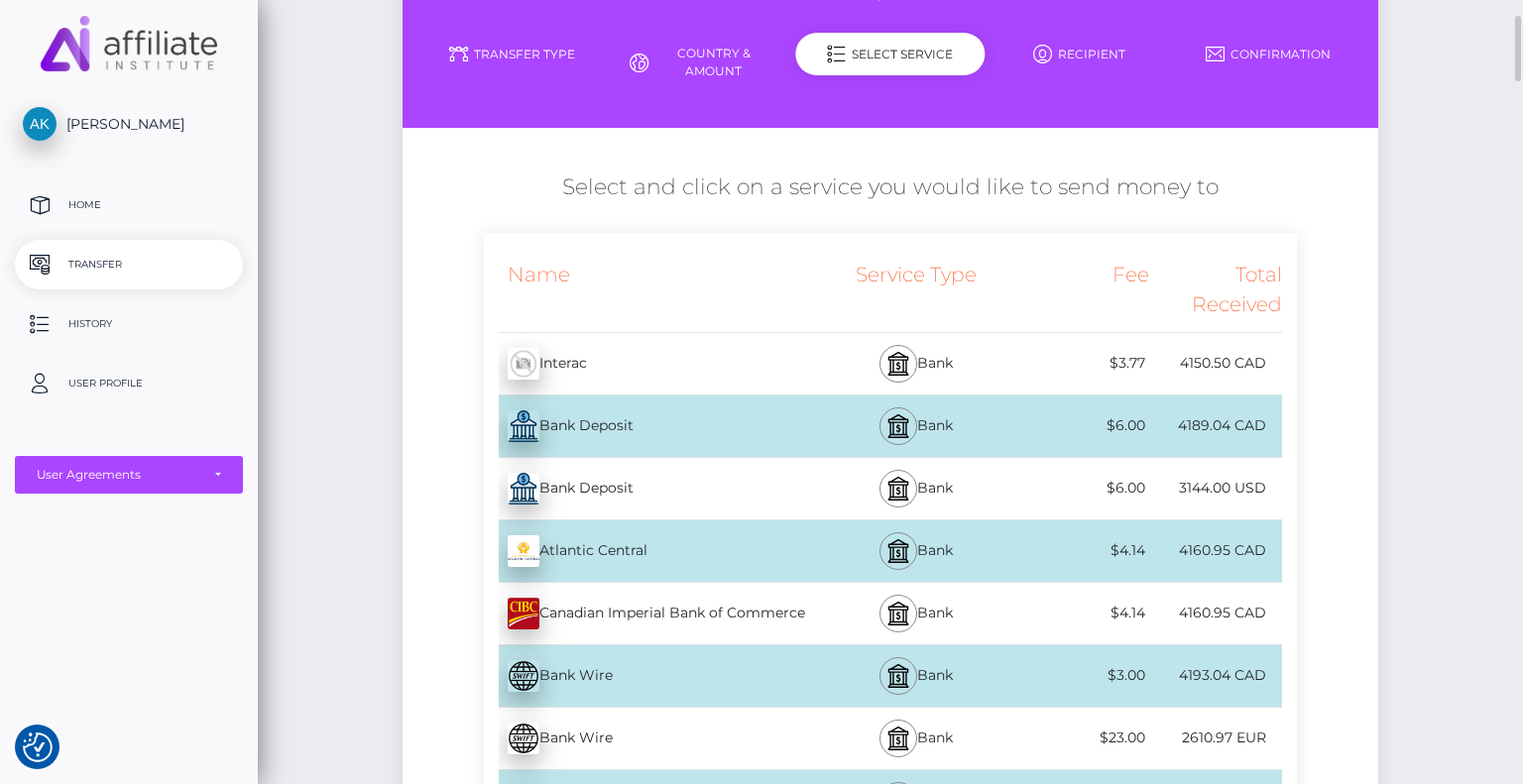 scroll, scrollTop: 297, scrollLeft: 0, axis: vertical 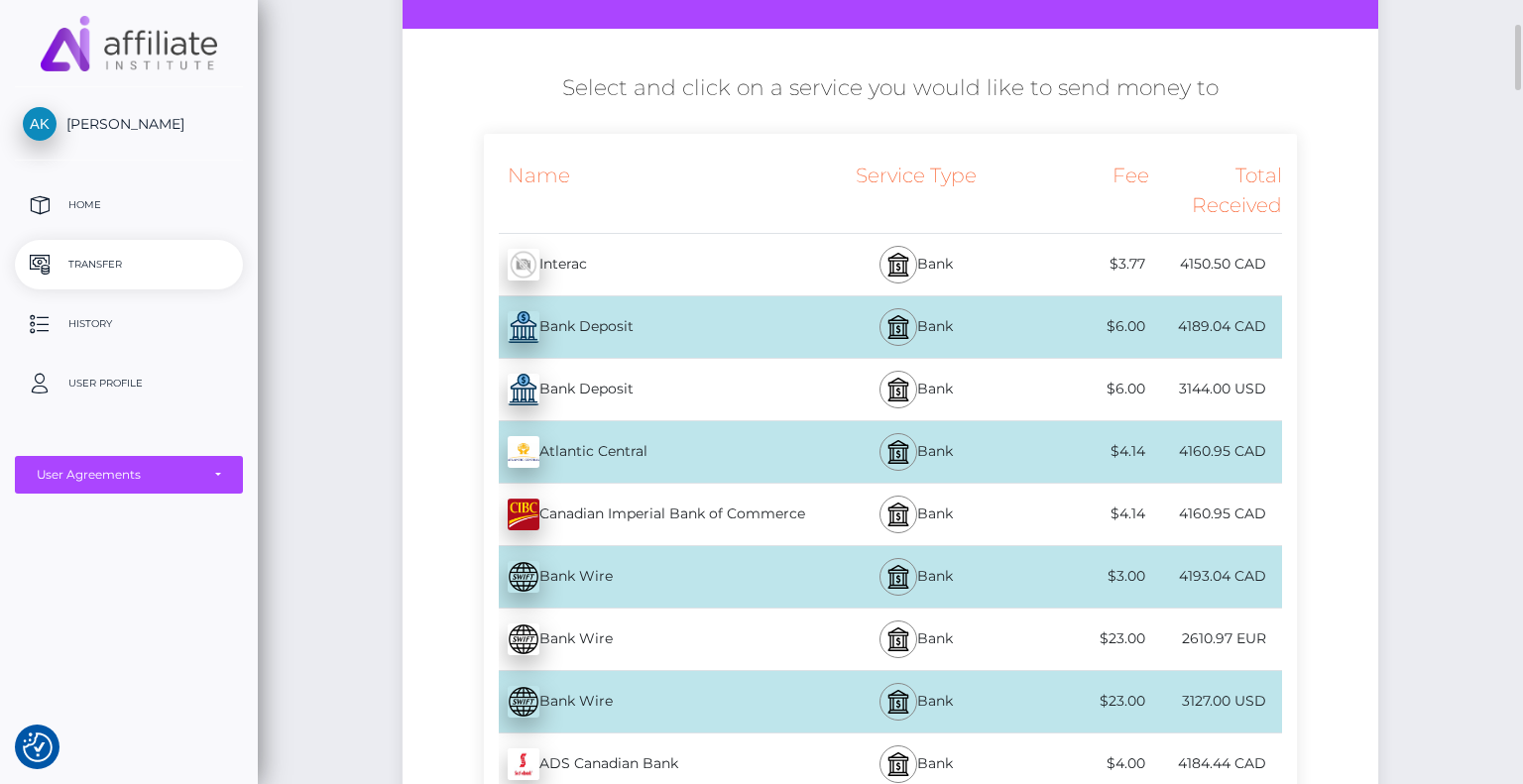 click on "Bank Wire  - USD" at bounding box center [649, 702] 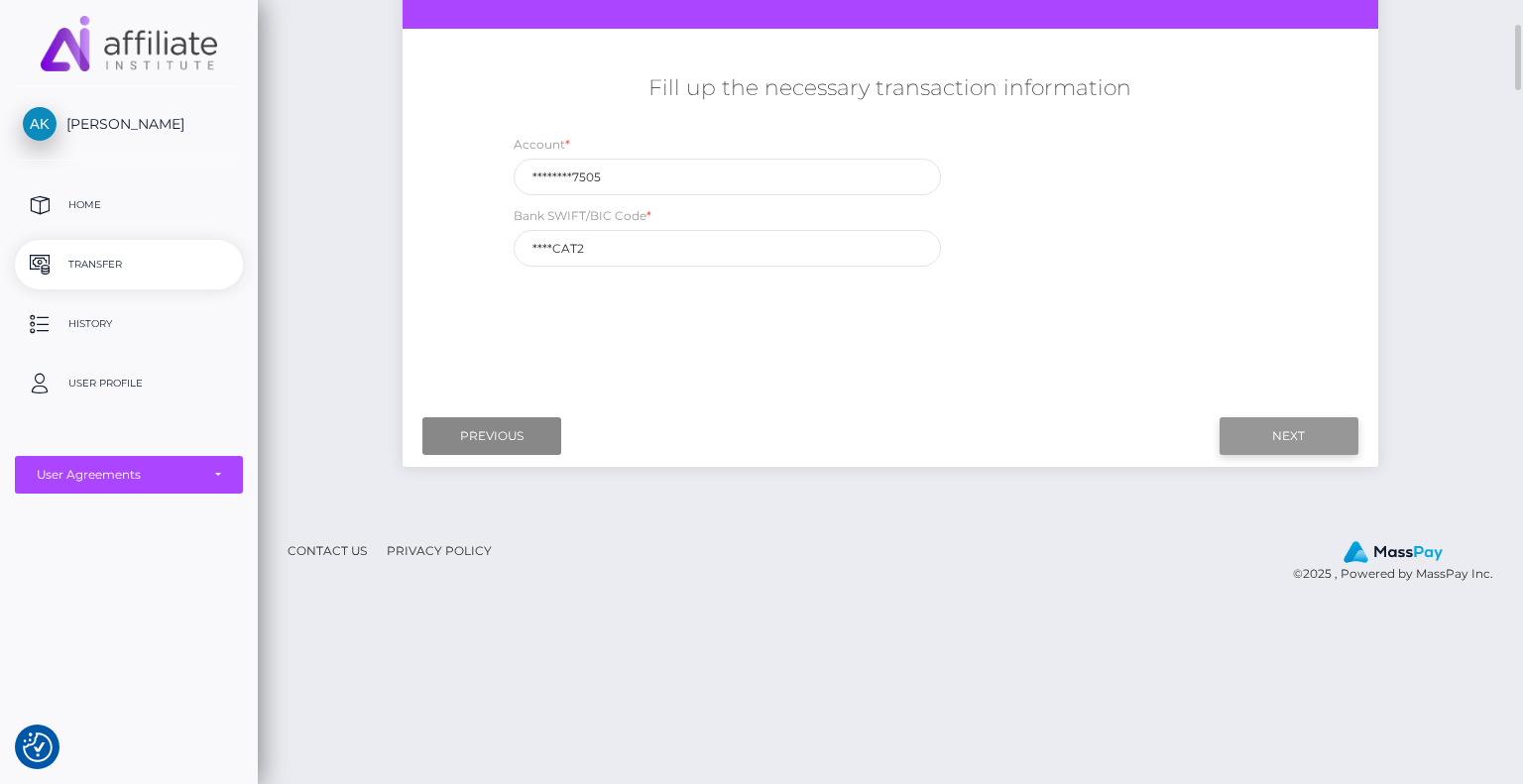 click on "Next" at bounding box center (1289, 436) 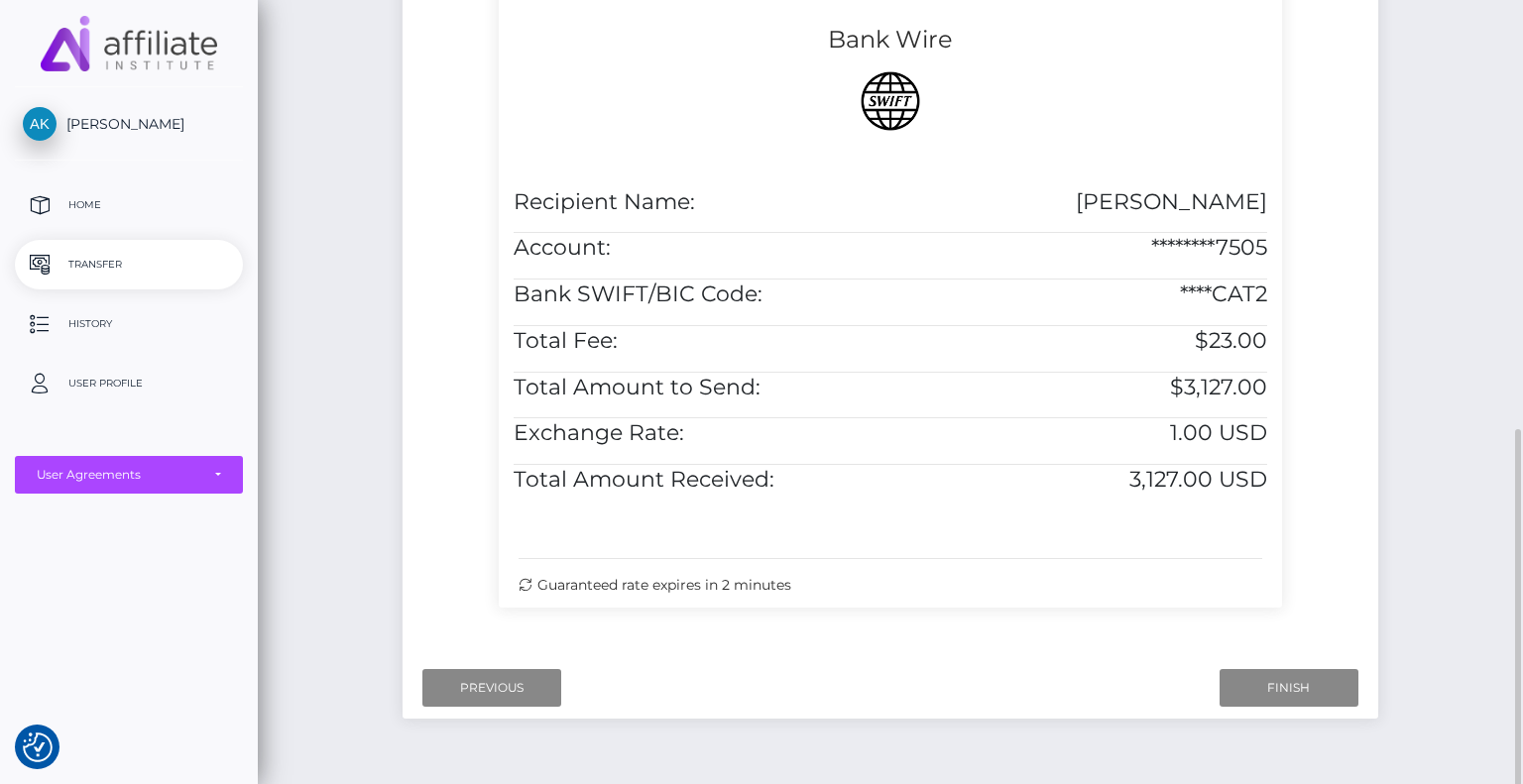 scroll, scrollTop: 589, scrollLeft: 0, axis: vertical 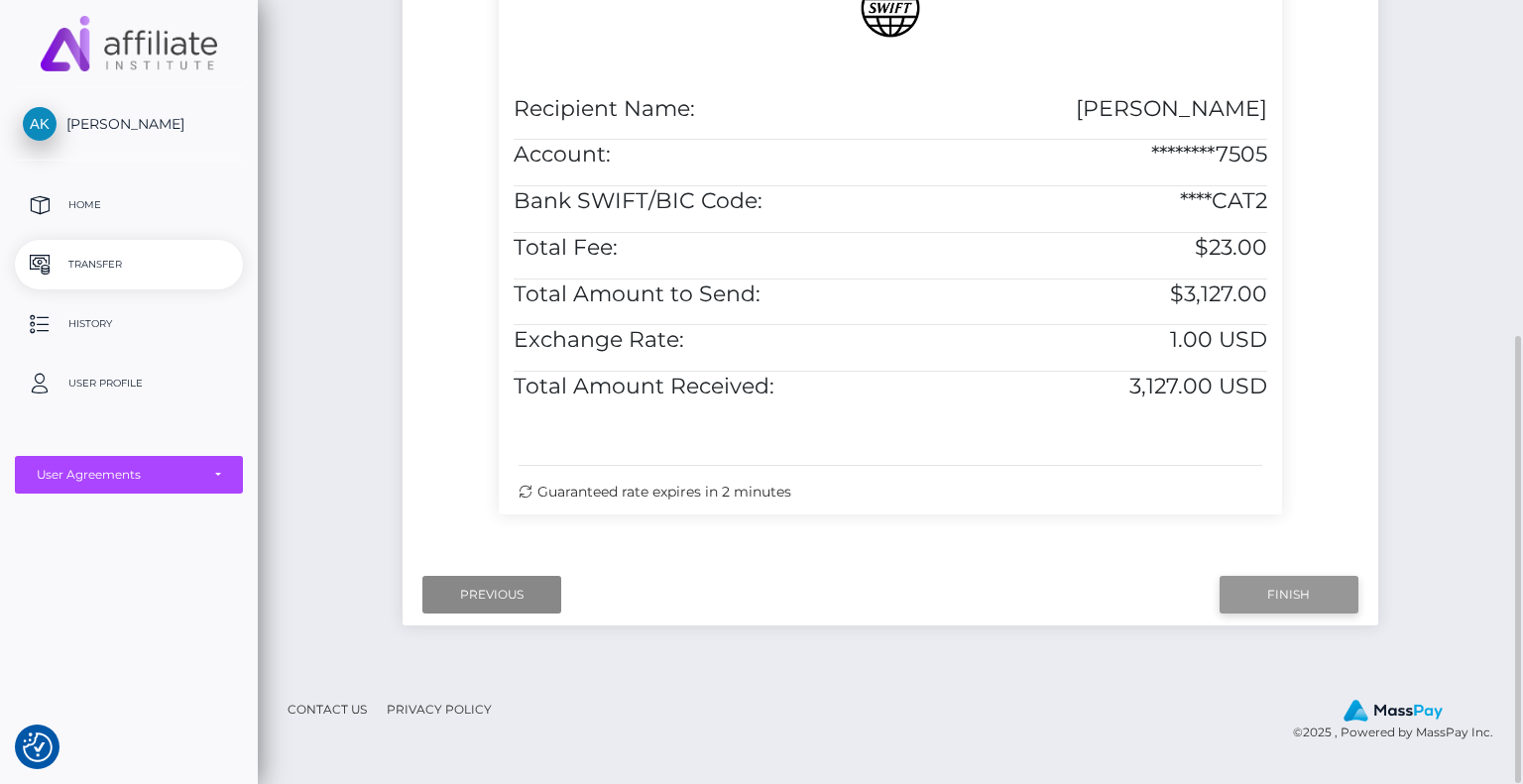 click on "Finish" at bounding box center (1289, 595) 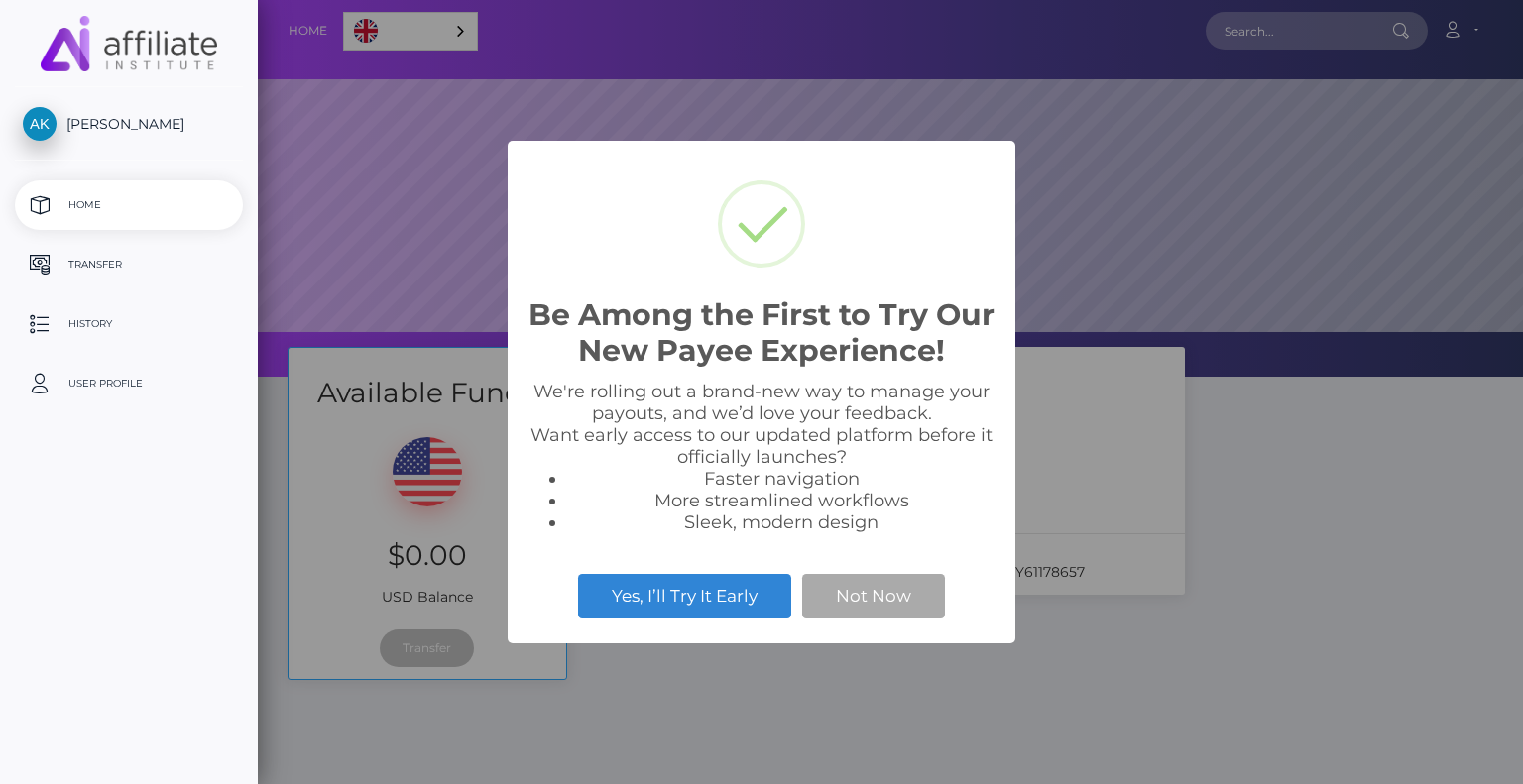 scroll, scrollTop: 0, scrollLeft: 0, axis: both 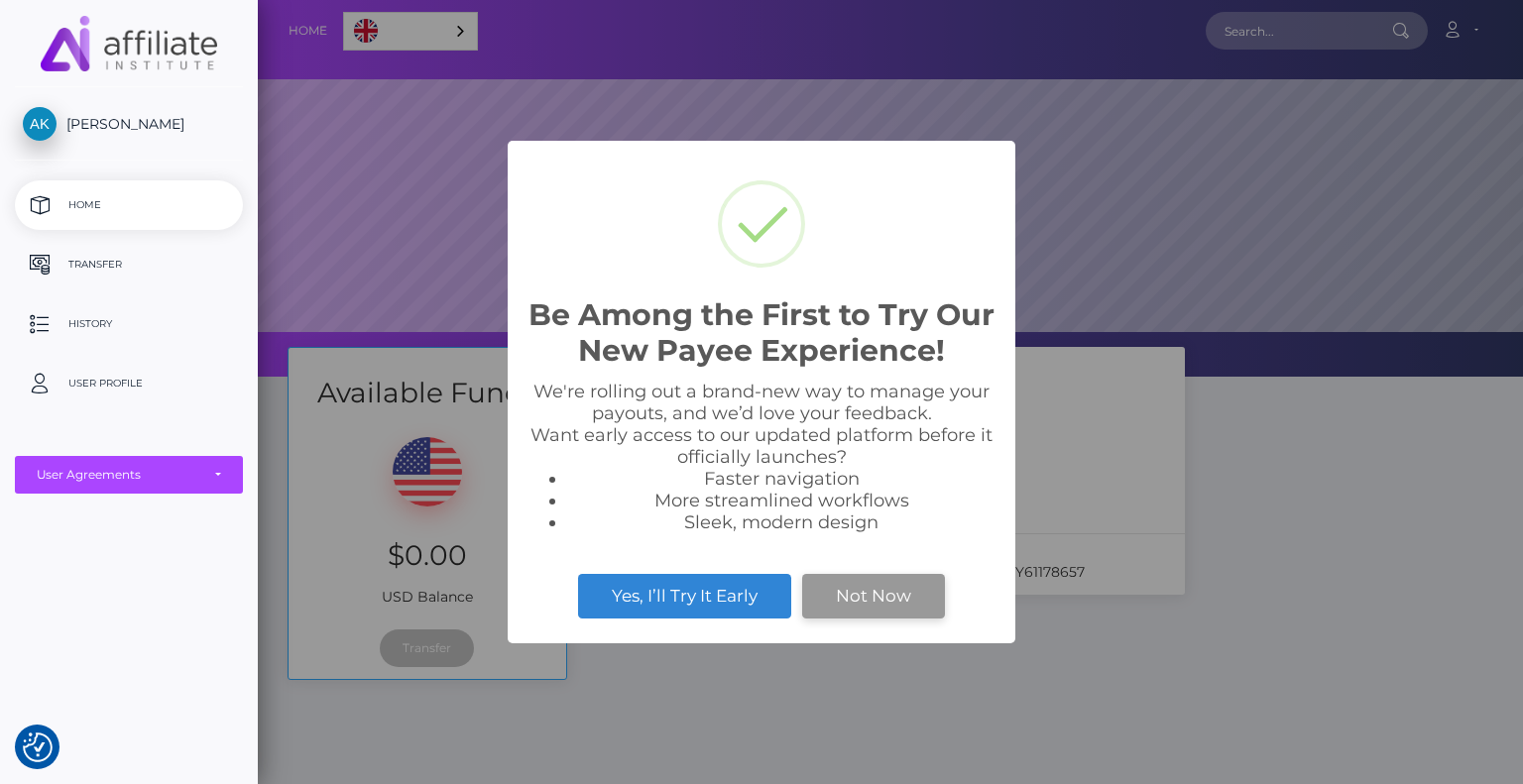 click on "Not Now" at bounding box center [874, 596] 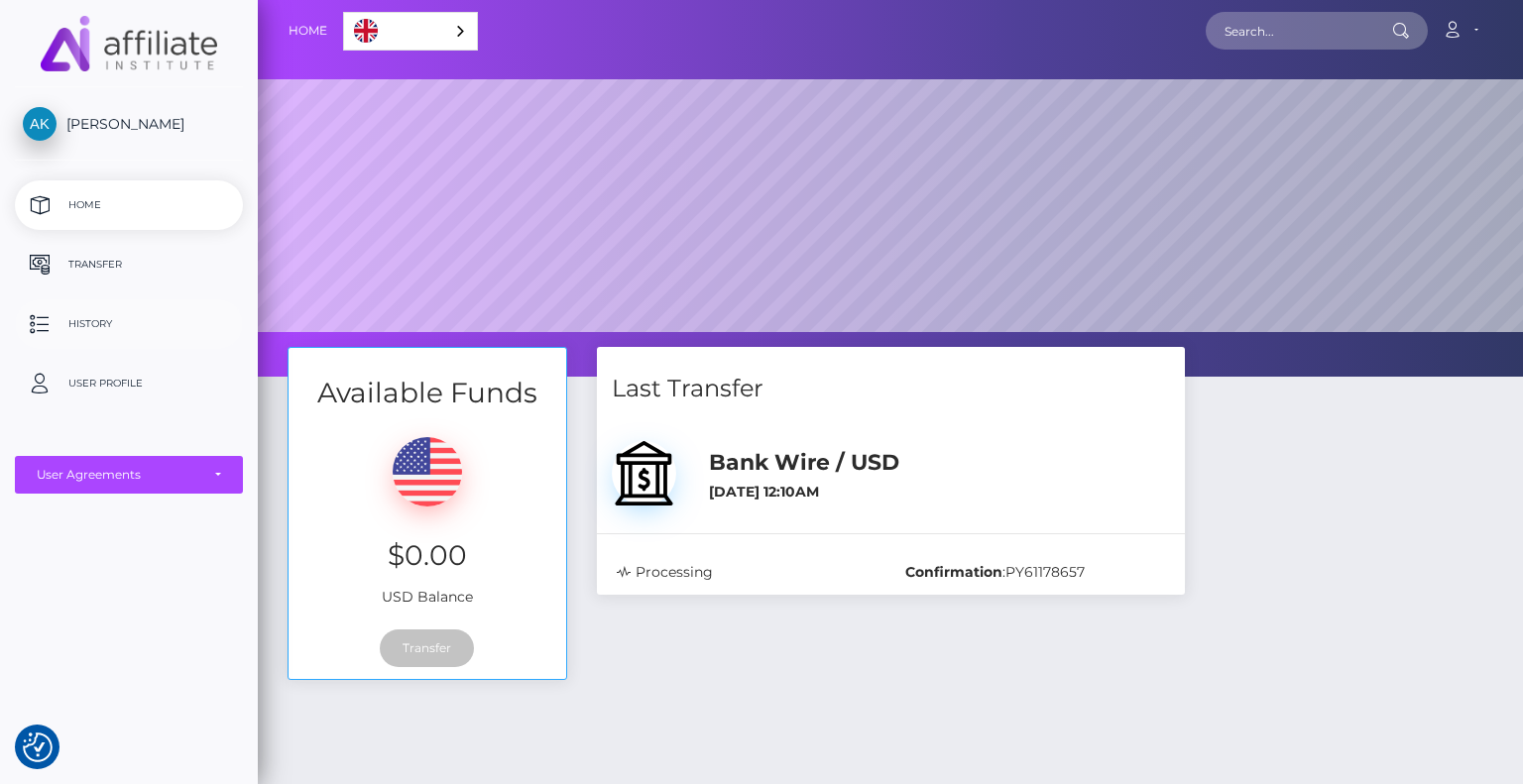 click on "History" at bounding box center (129, 324) 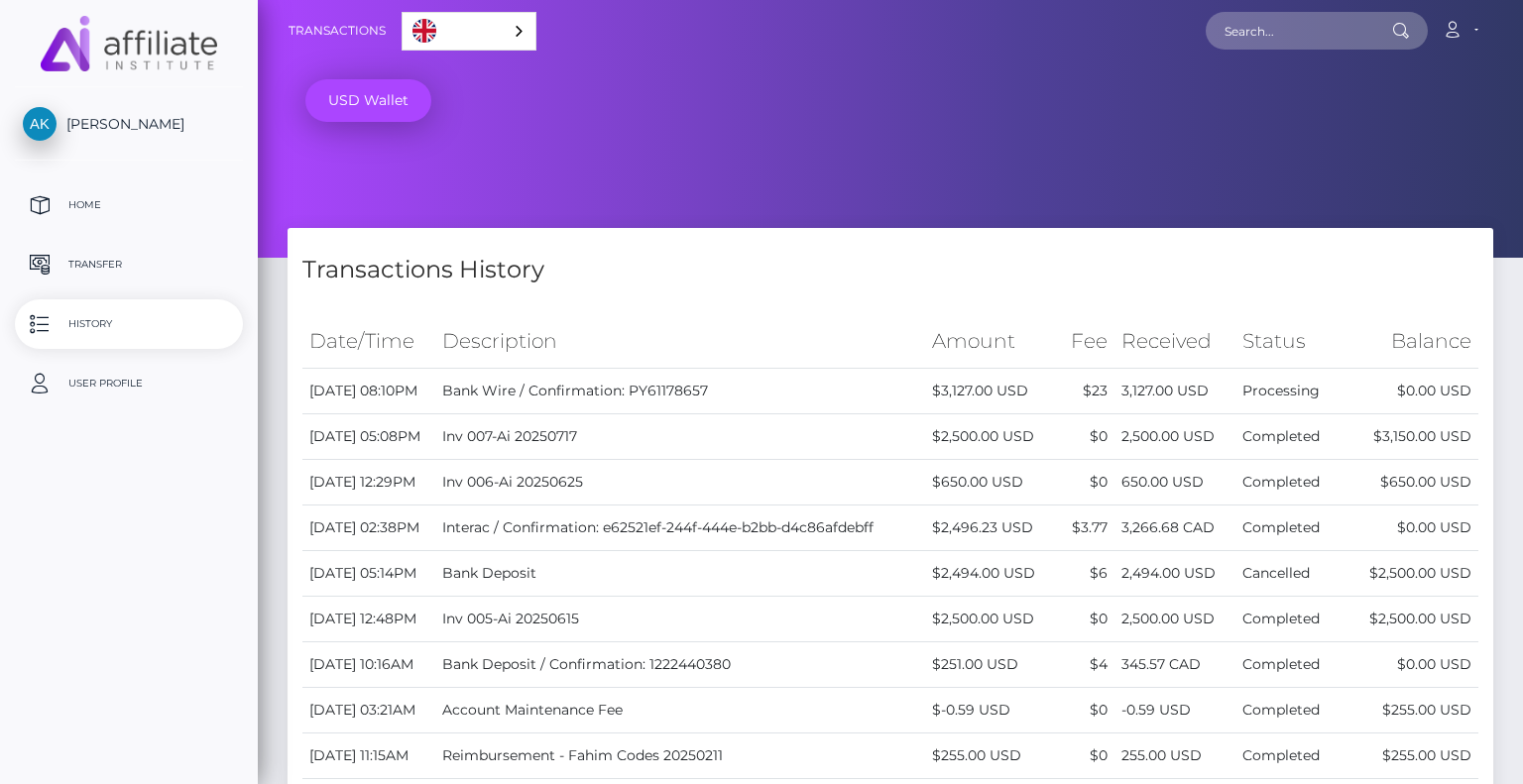 scroll, scrollTop: 0, scrollLeft: 0, axis: both 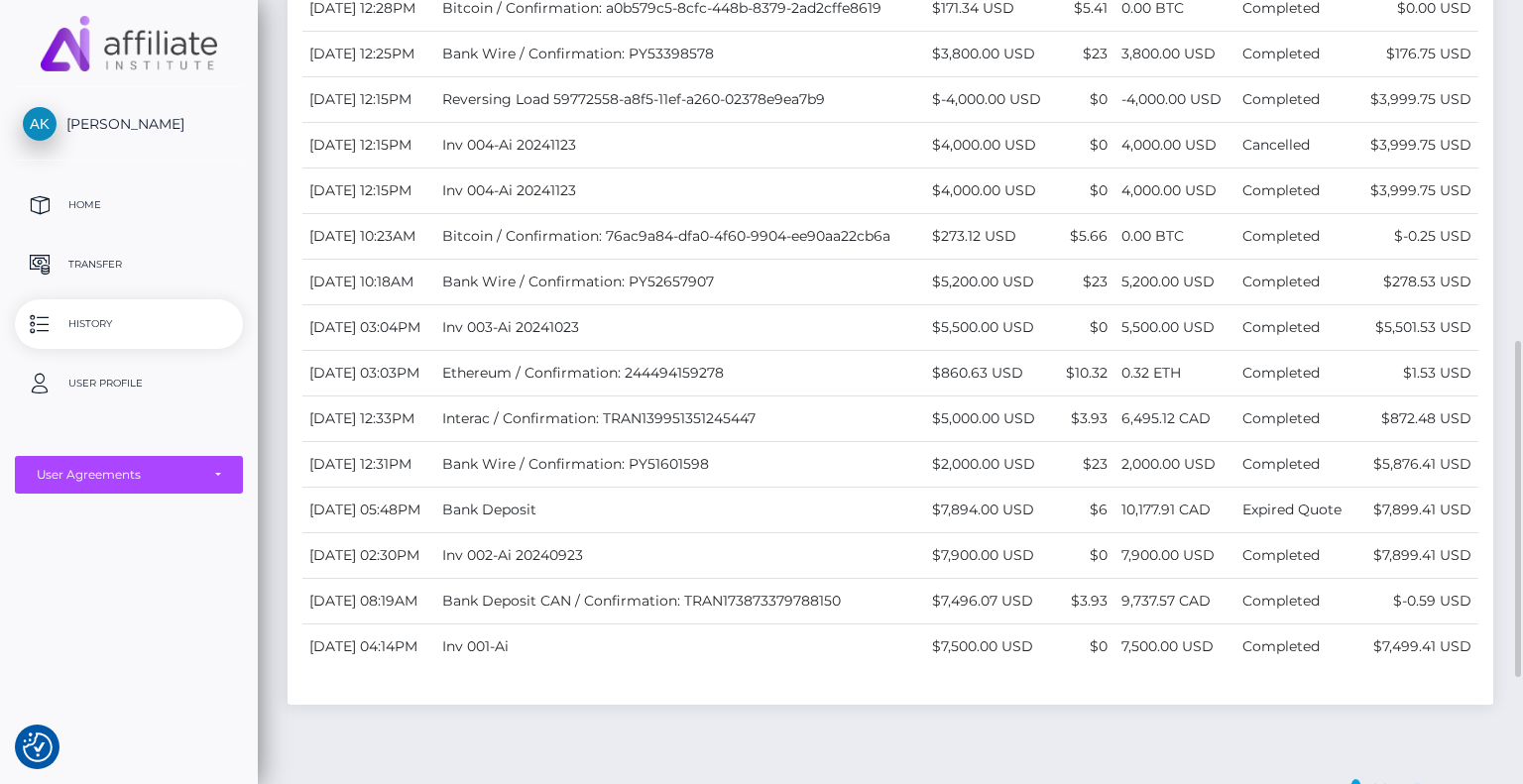 drag, startPoint x: 1157, startPoint y: 408, endPoint x: 1232, endPoint y: 404, distance: 75.106591 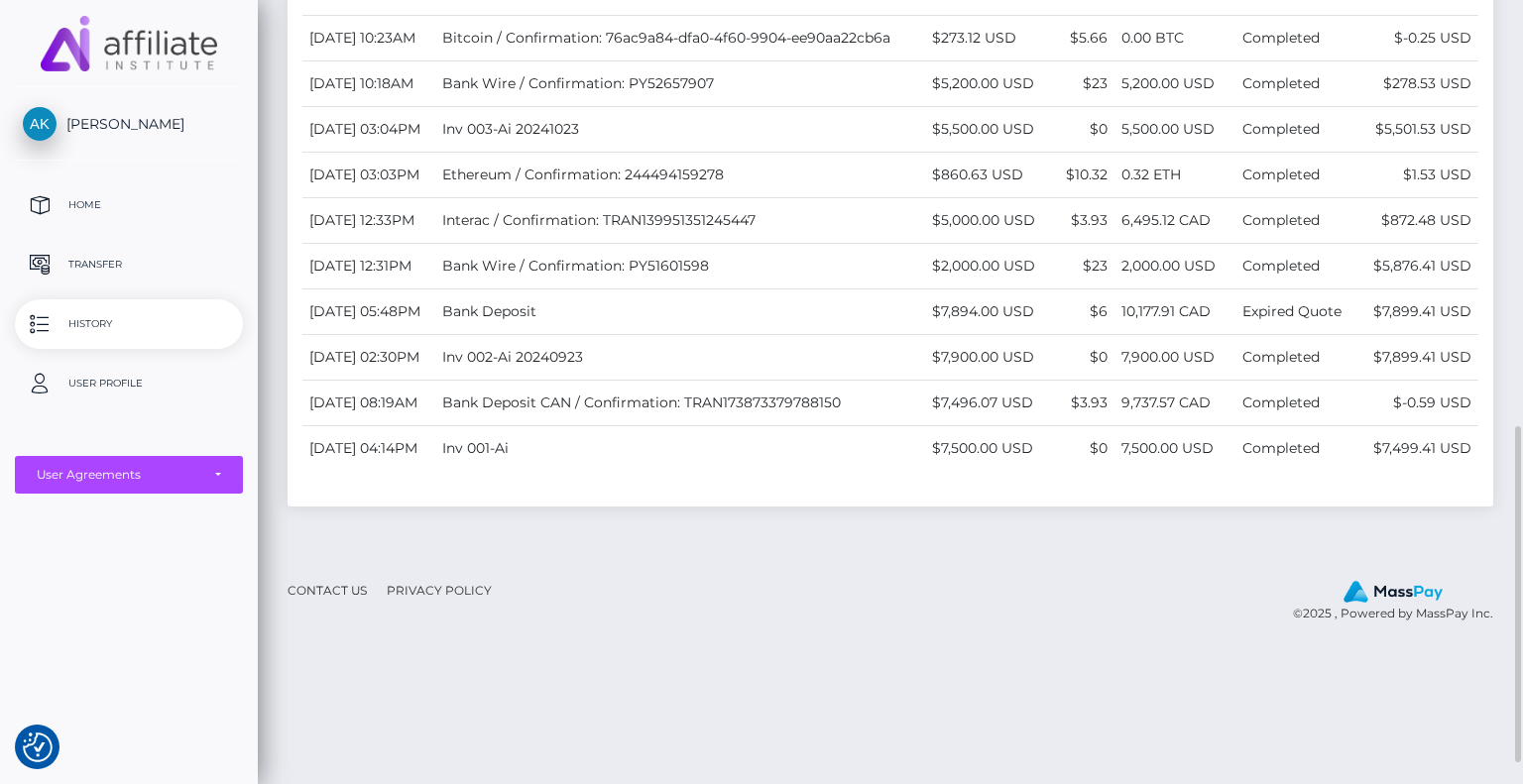 drag, startPoint x: 1148, startPoint y: 405, endPoint x: 1199, endPoint y: 406, distance: 51.009803 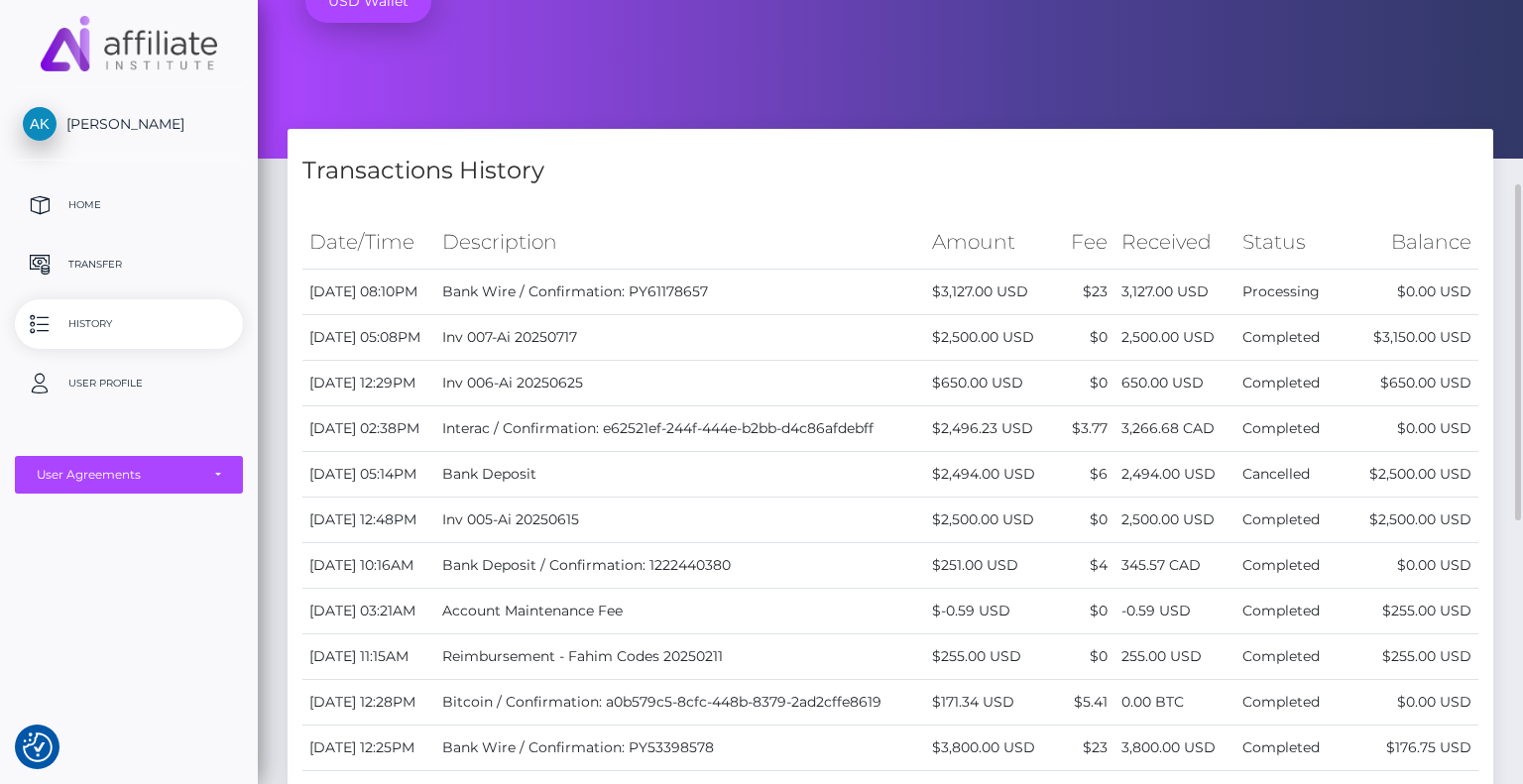 scroll, scrollTop: 0, scrollLeft: 0, axis: both 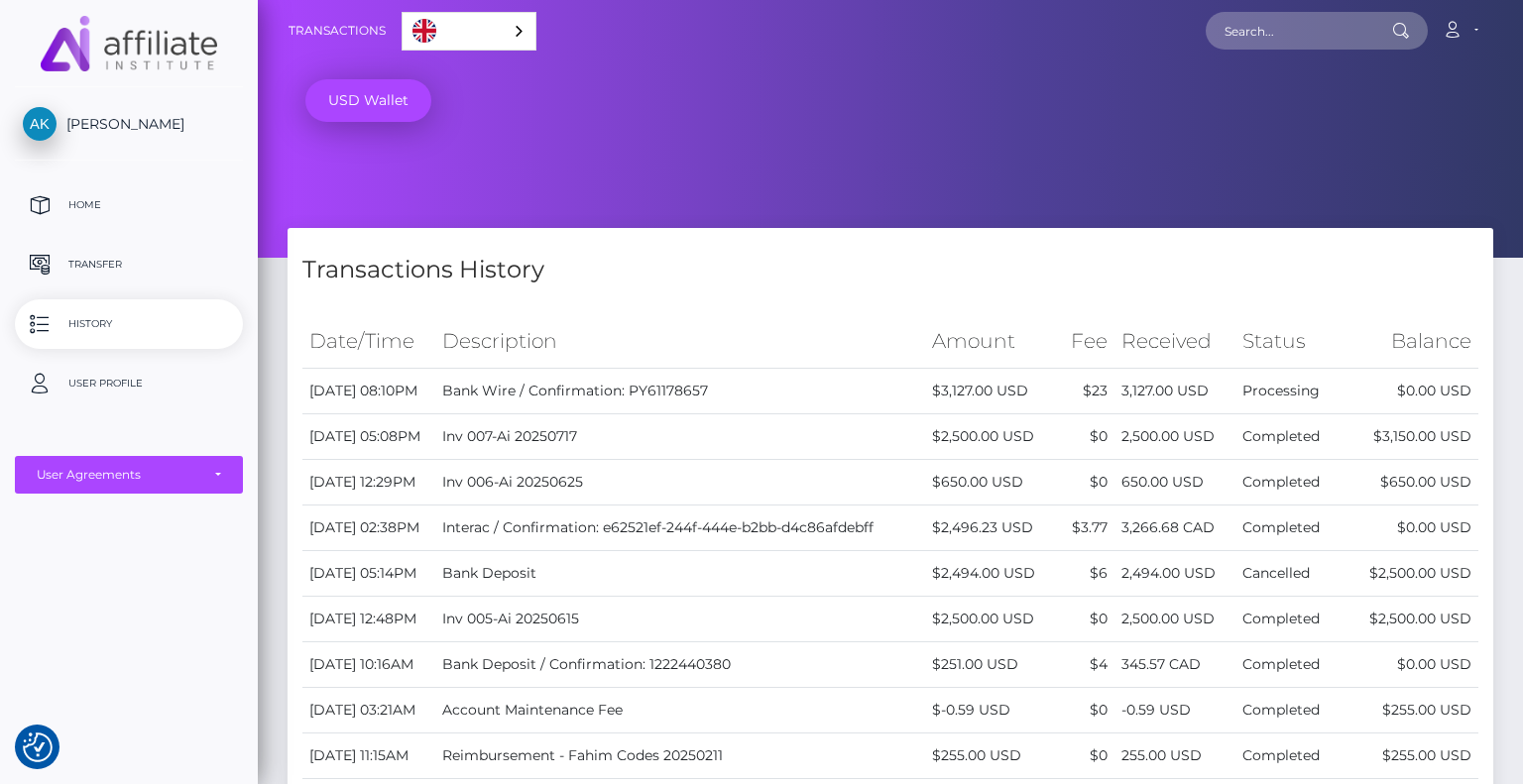 click on "[PERSON_NAME]" at bounding box center (129, 124) 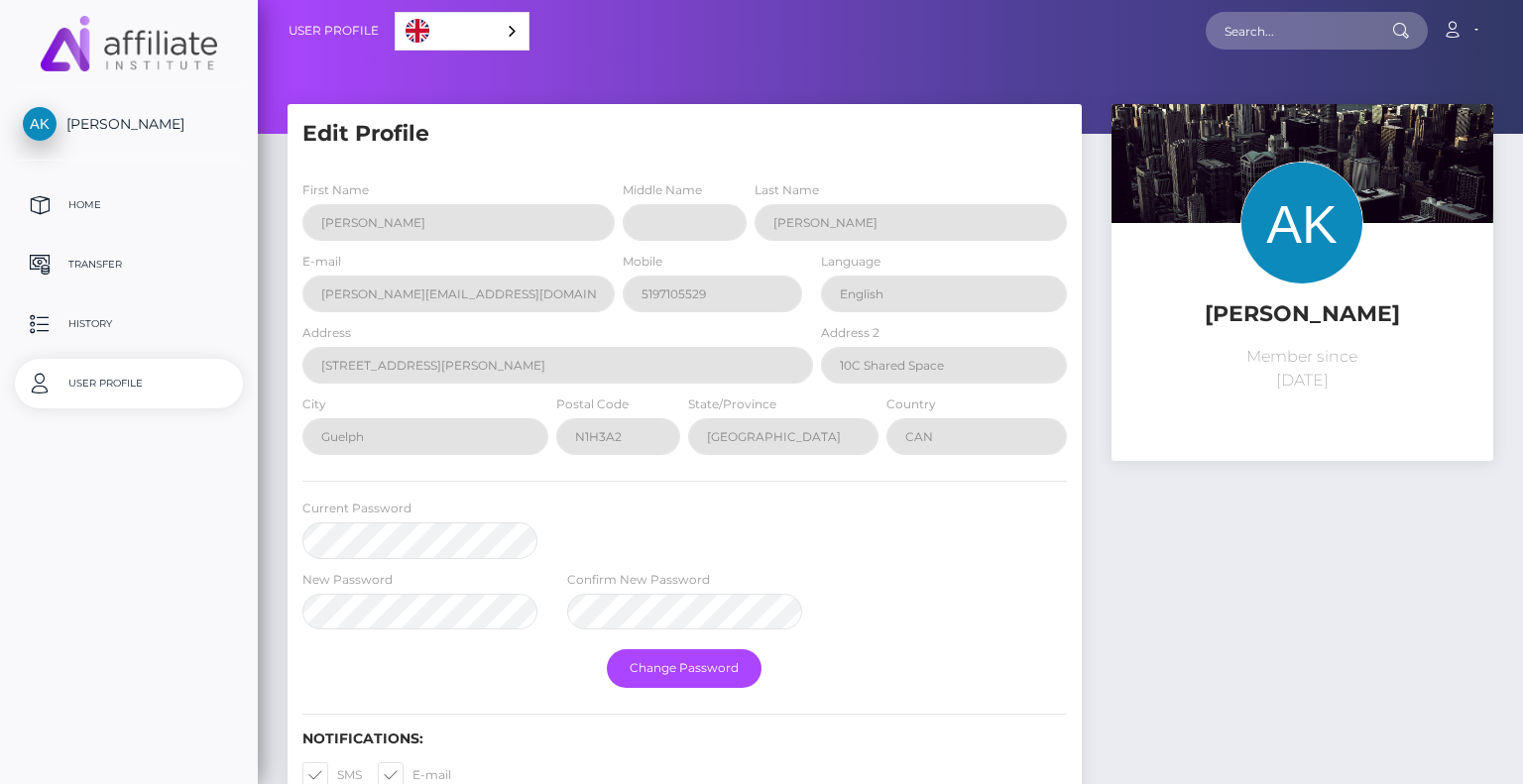 scroll, scrollTop: 0, scrollLeft: 0, axis: both 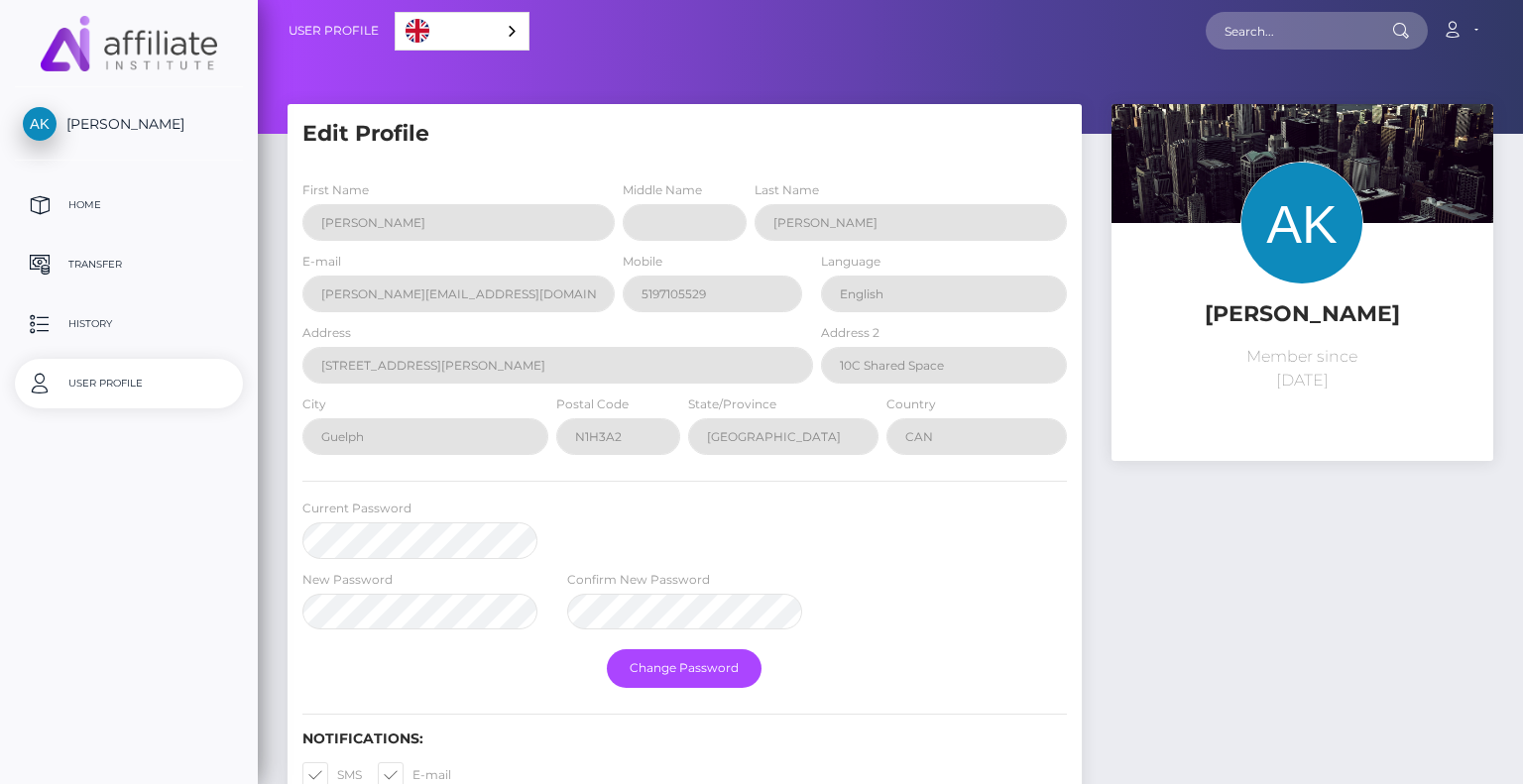select 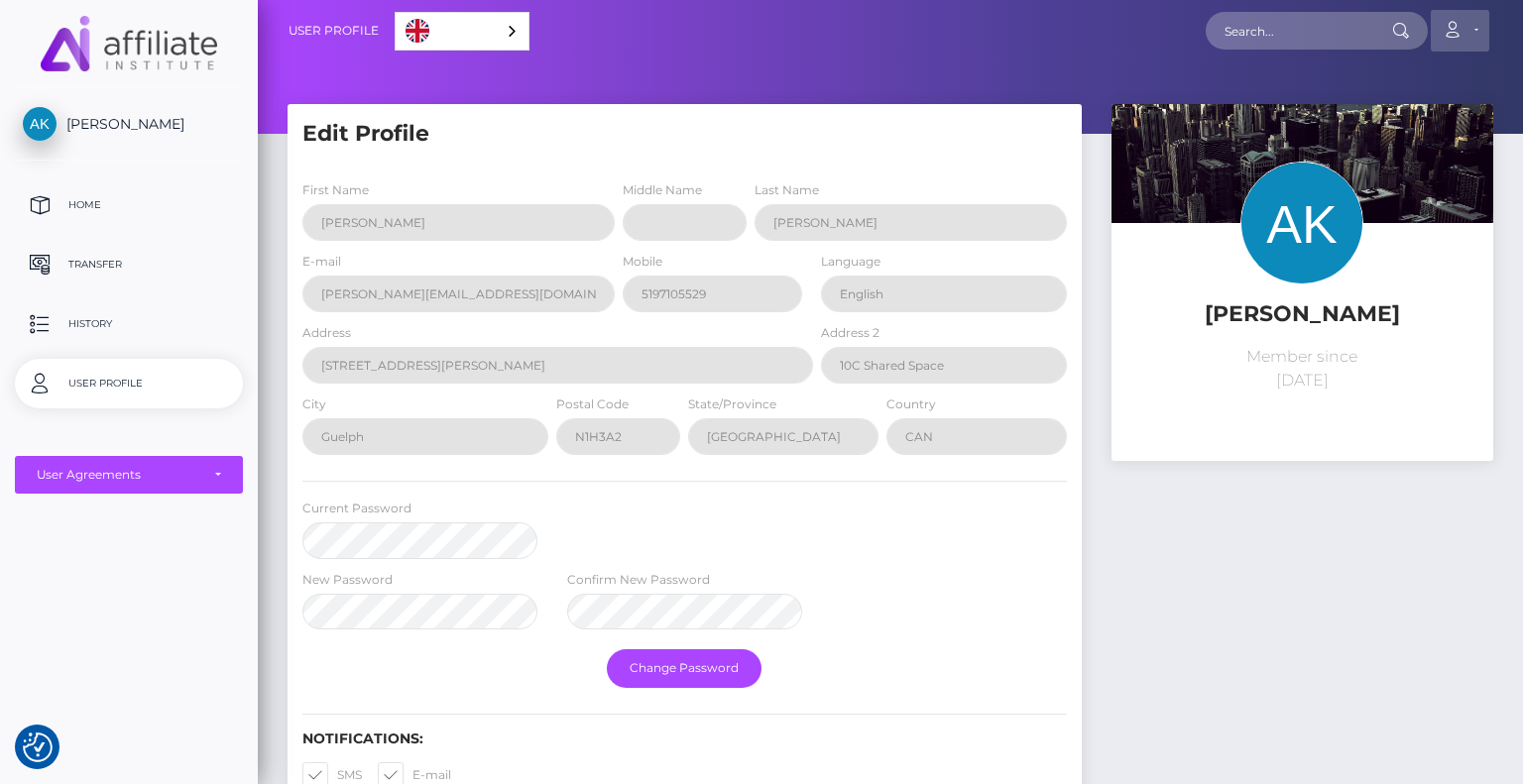 click on "Account" at bounding box center (1460, 31) 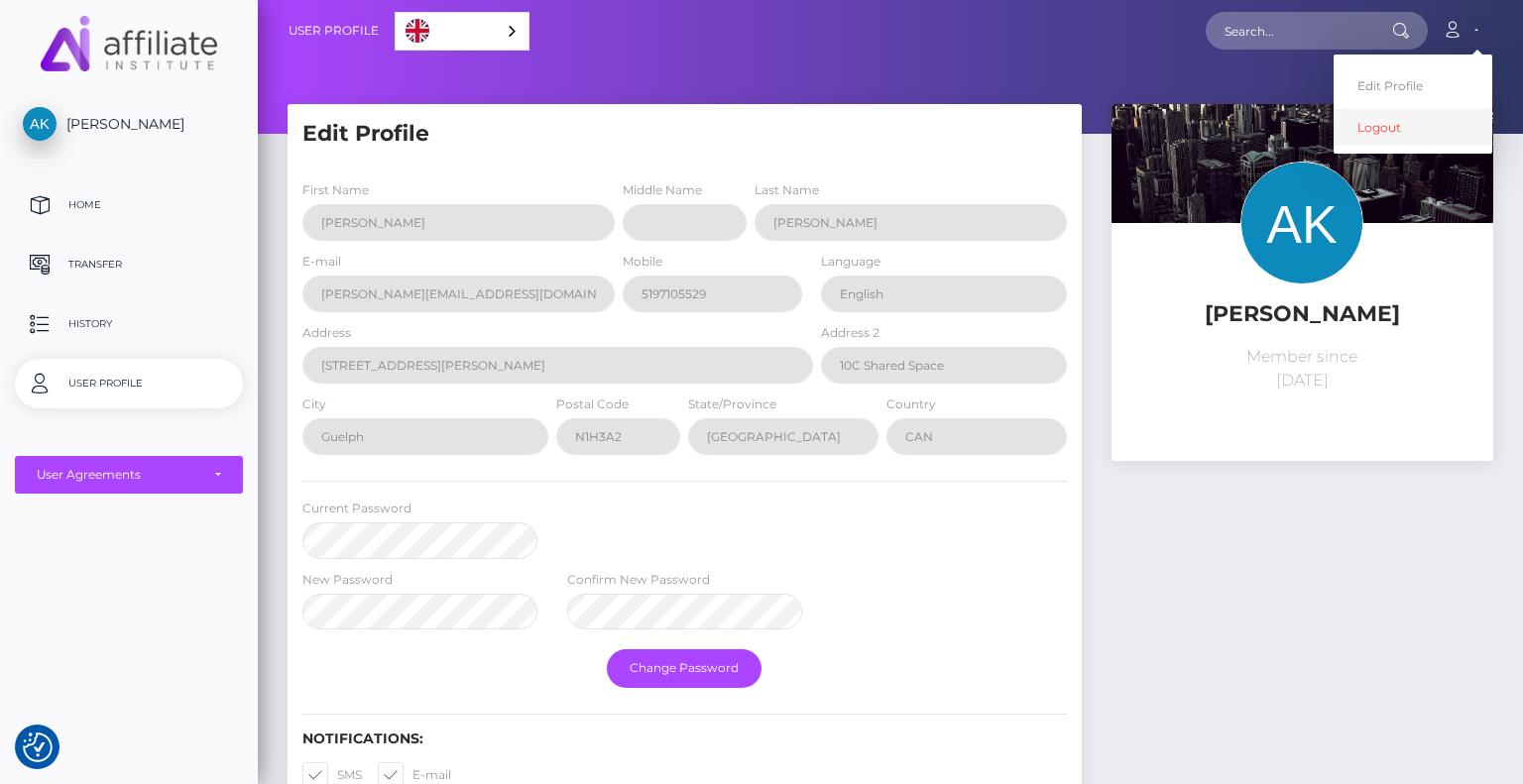 click on "Logout" at bounding box center [1413, 127] 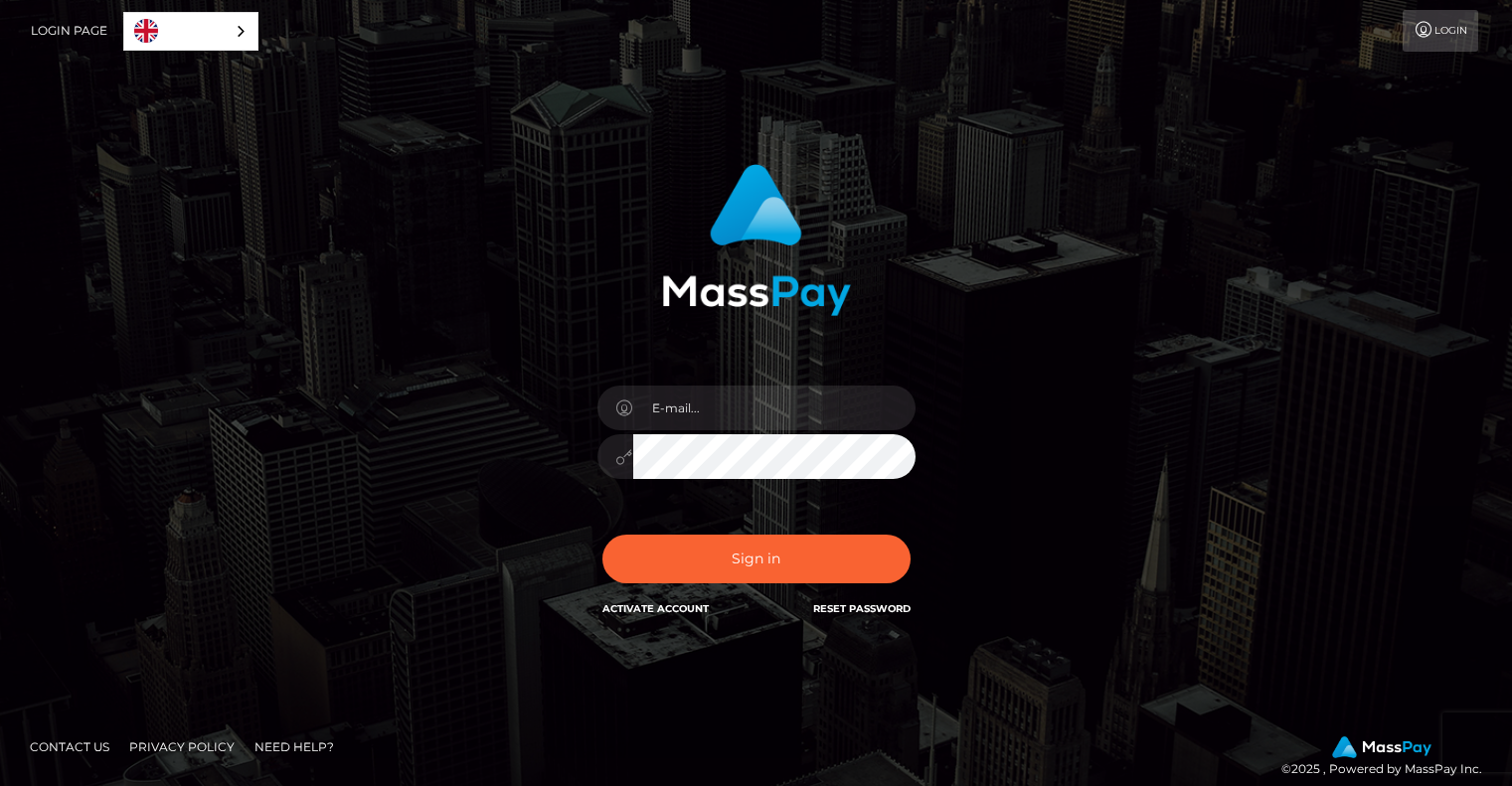scroll, scrollTop: 0, scrollLeft: 0, axis: both 